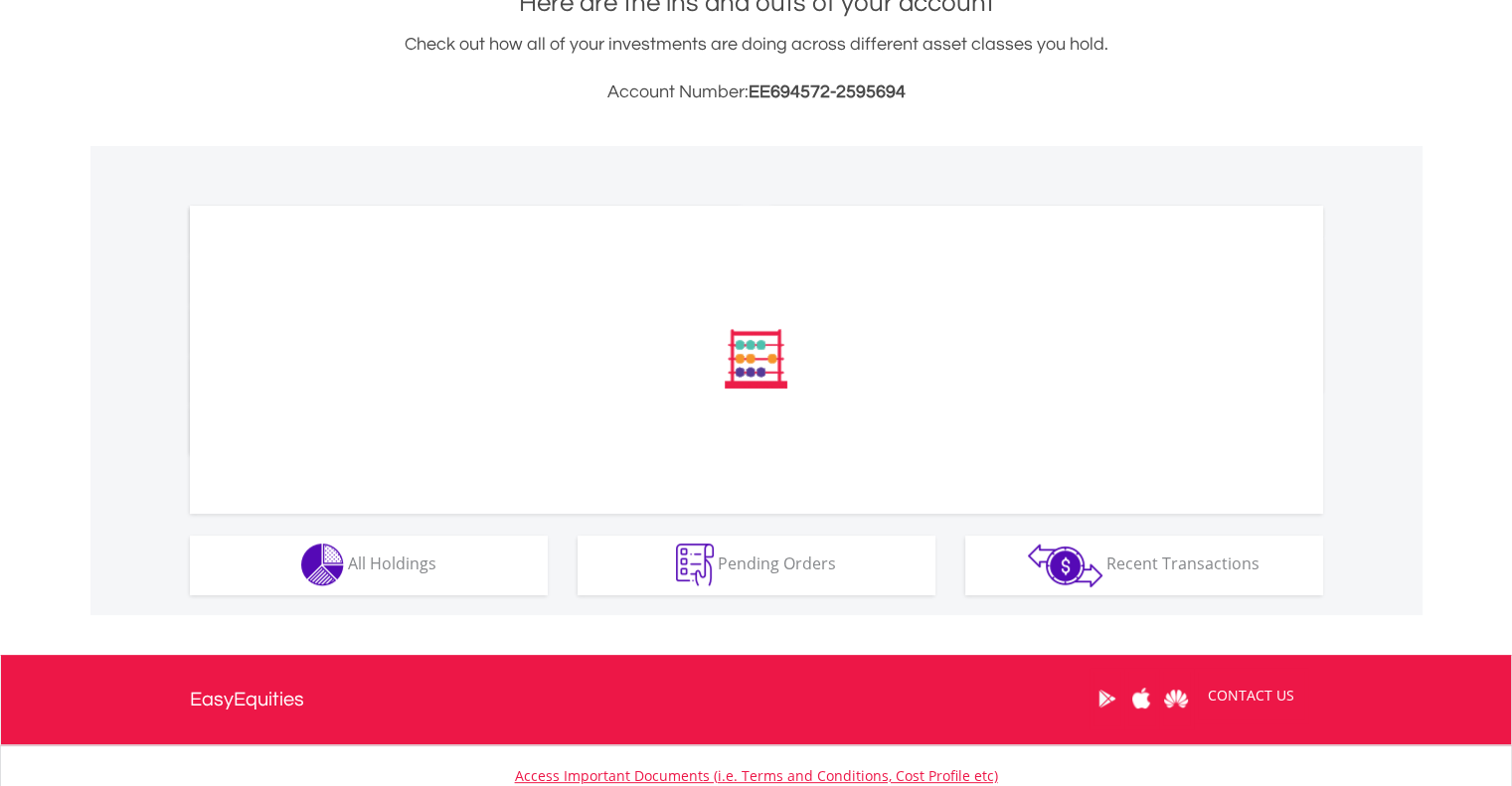 scroll, scrollTop: 497, scrollLeft: 0, axis: vertical 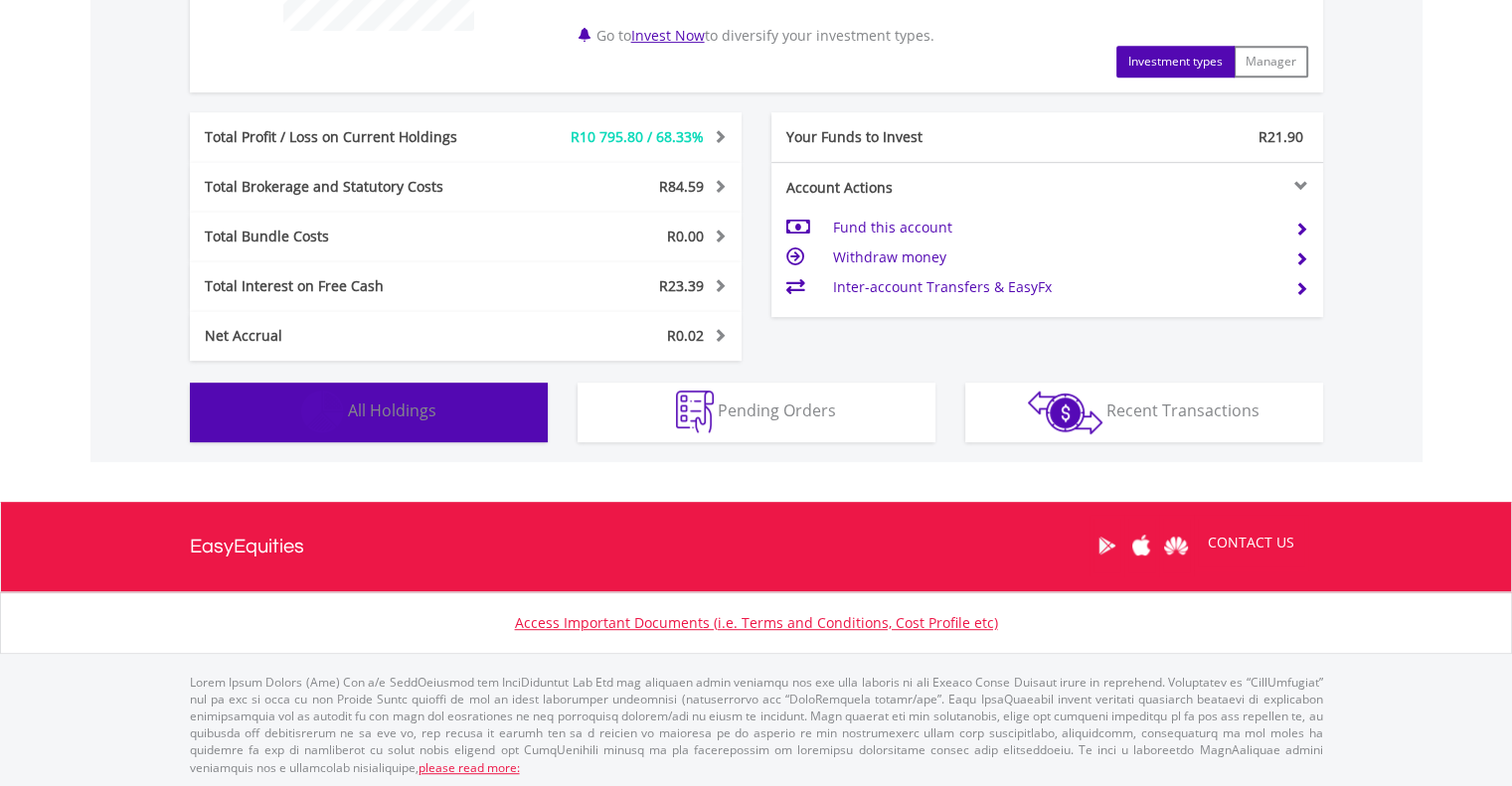 click on "Holdings
All Holdings" at bounding box center (369, 412) 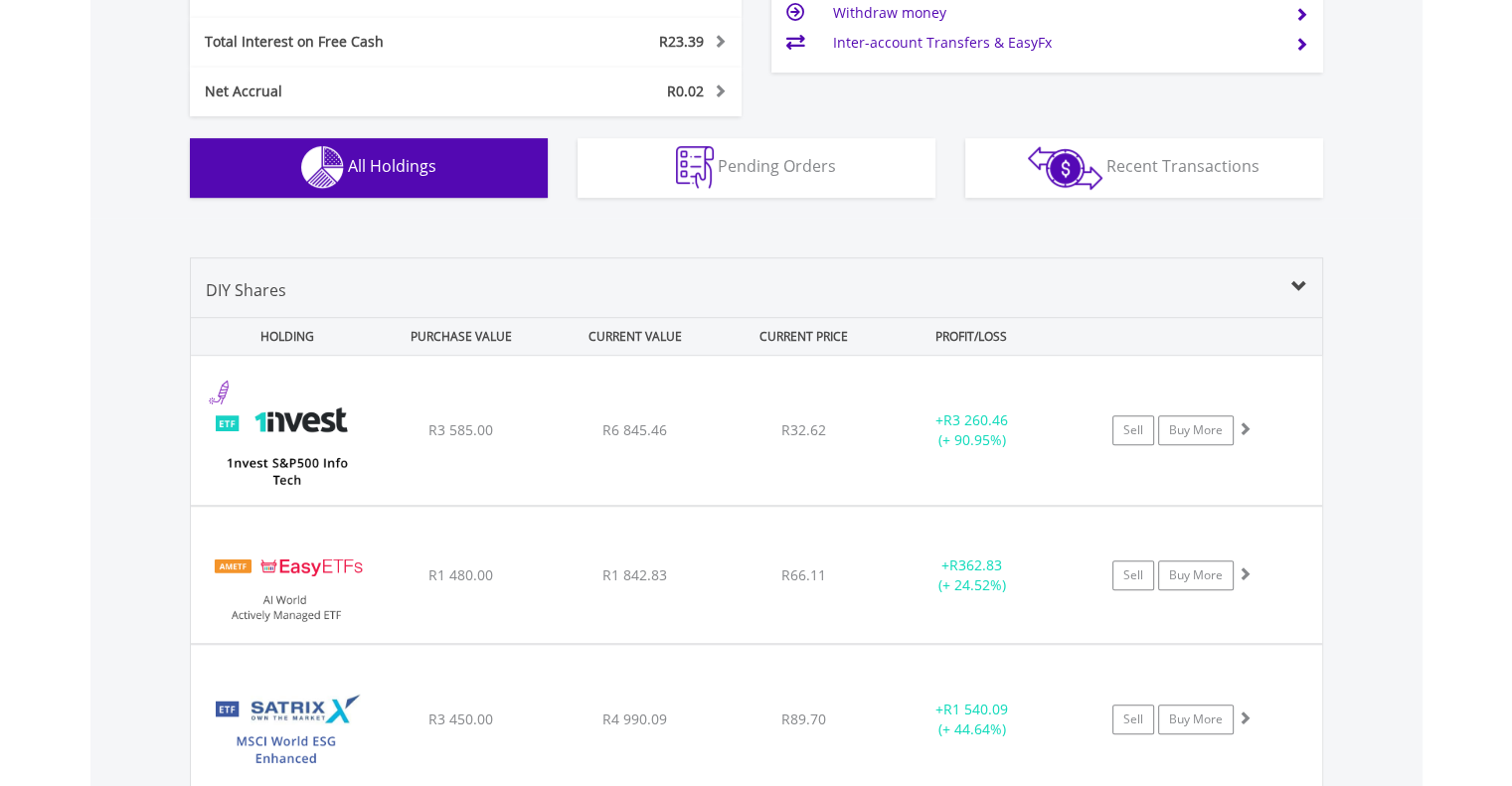 scroll, scrollTop: 1391, scrollLeft: 0, axis: vertical 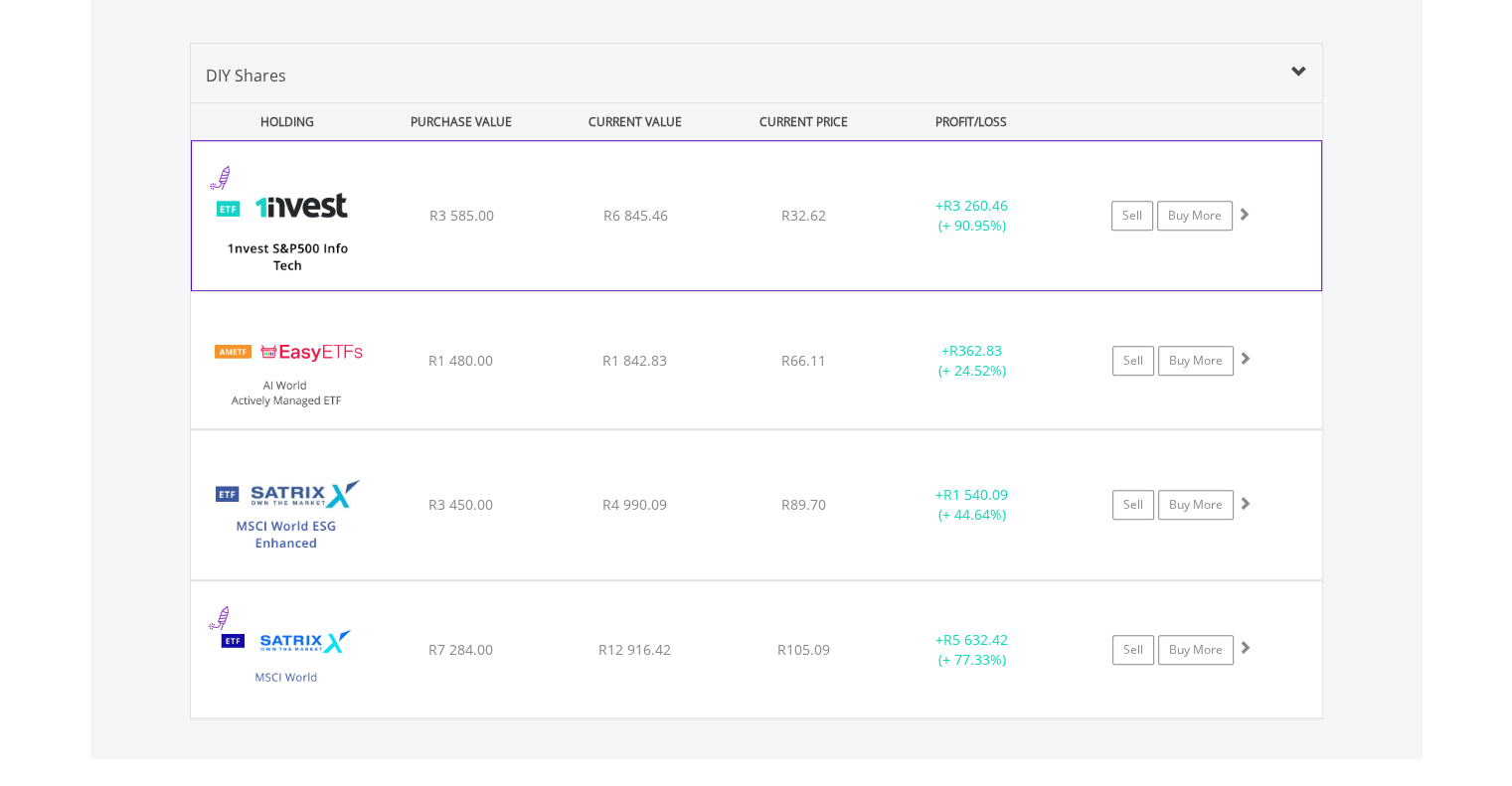 click on "R3 585.00" at bounding box center (461, 216) 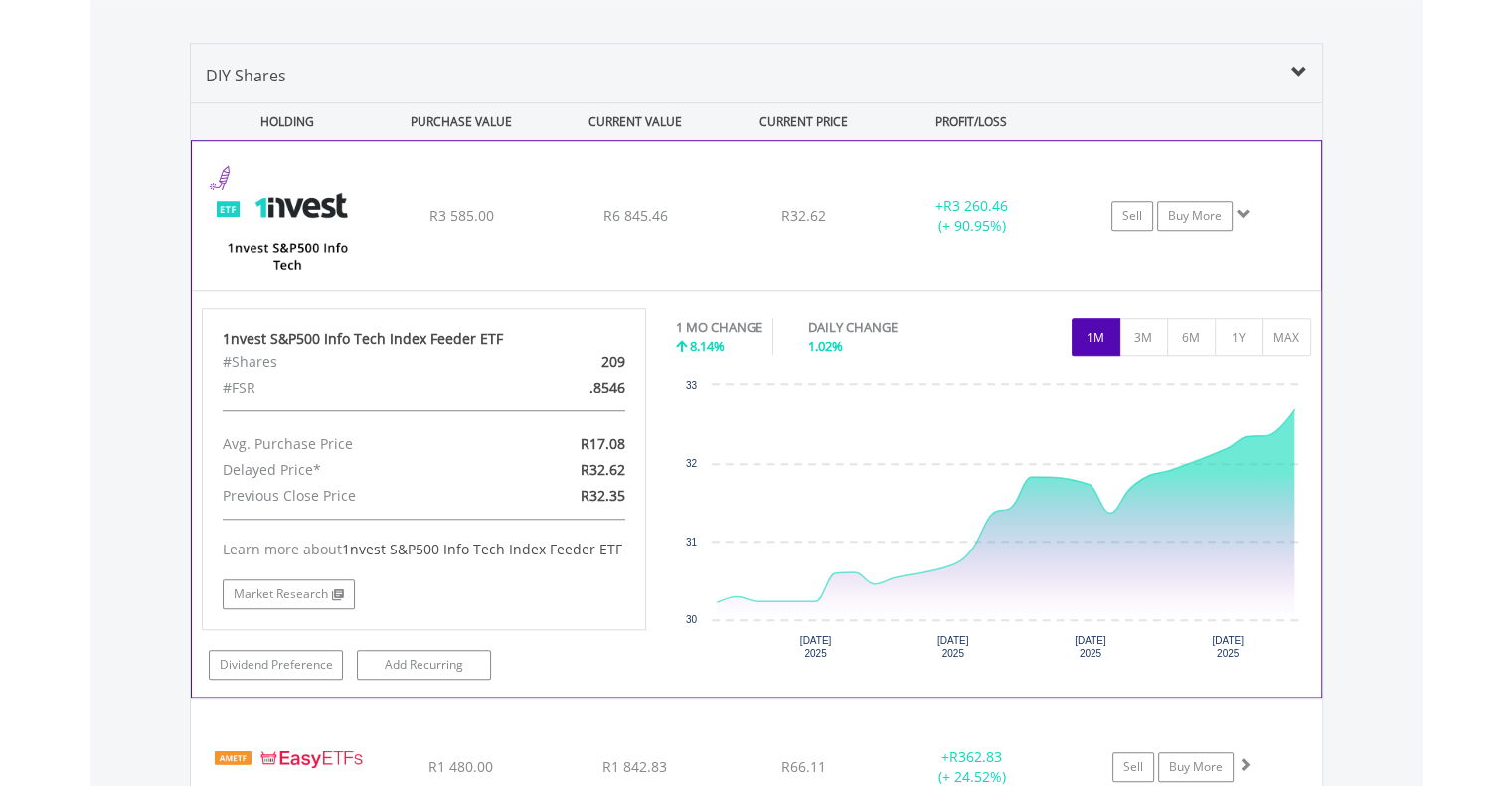 click on "﻿
1nvest S&P500 Info Tech Index Feeder ETF
R3 585.00
R6 845.46
R32.62
+  R3 260.46 (+ 90.95%)
Sell
Buy More" at bounding box center [756, 216] 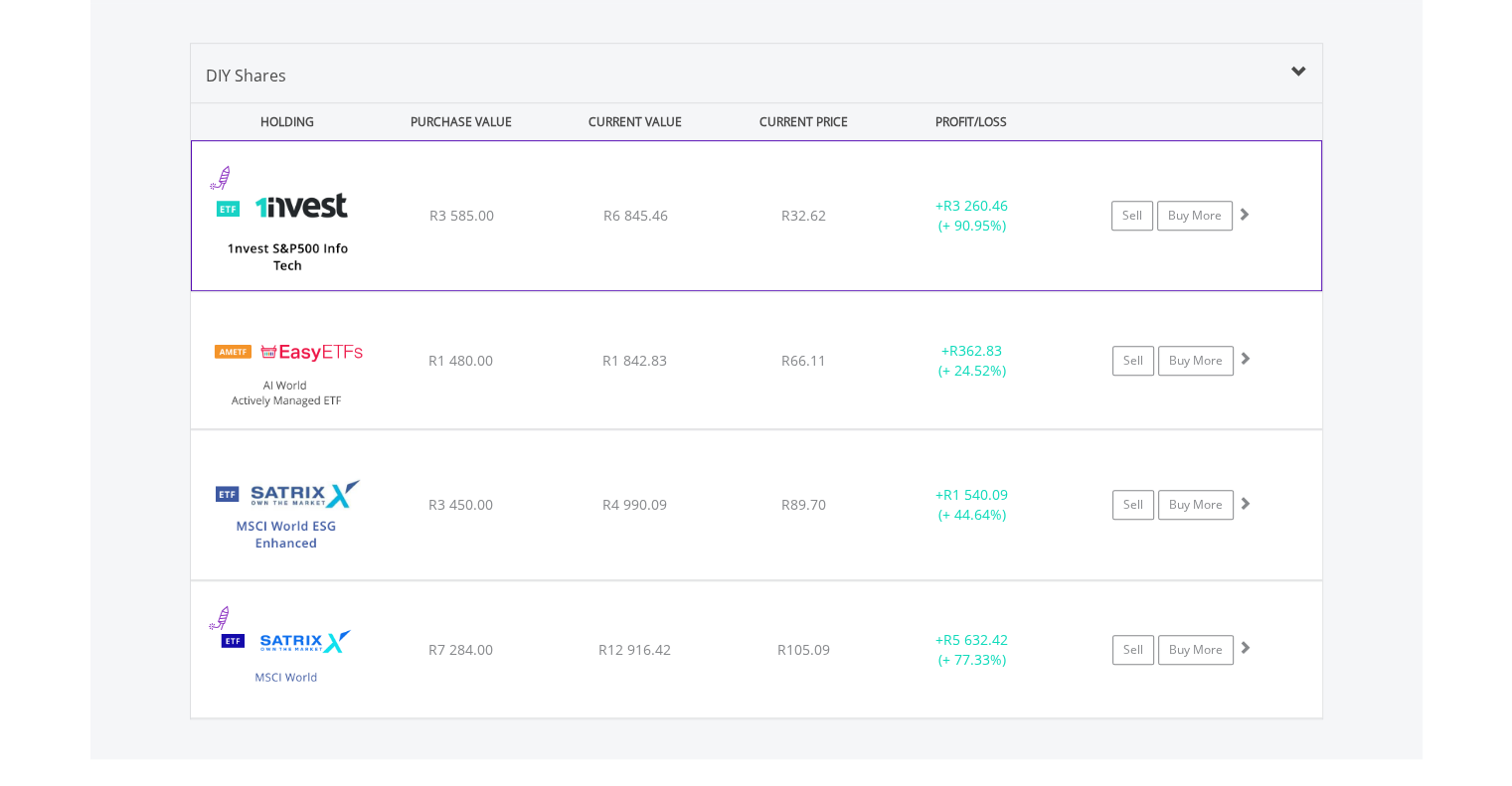 click on "﻿
1nvest S&P500 Info Tech Index Feeder ETF
R3 585.00
R6 845.46
R32.62
+  R3 260.46 (+ 90.95%)
Sell
Buy More" at bounding box center [756, 216] 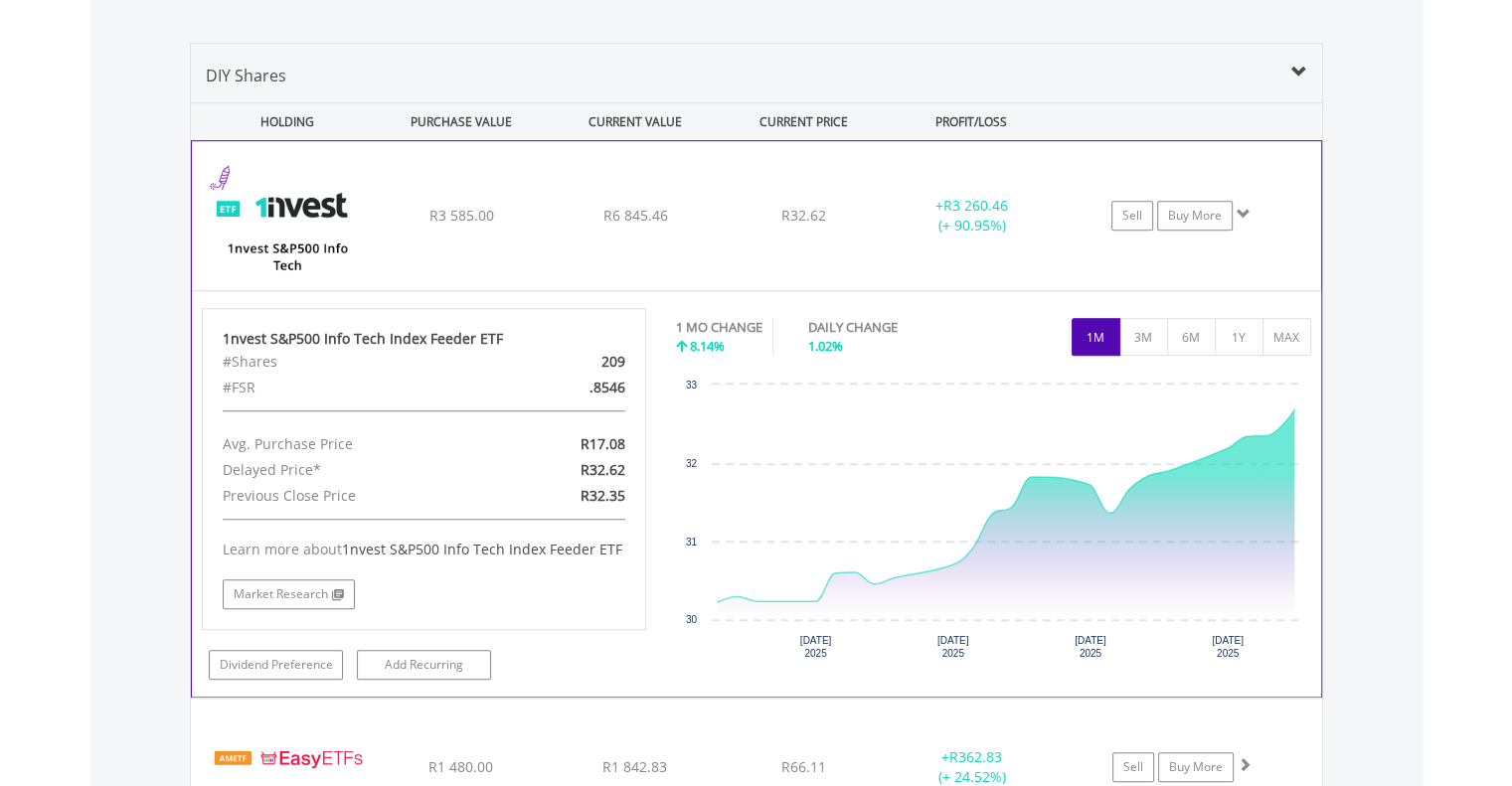 click on "﻿
1nvest S&P500 Info Tech Index Feeder ETF
R3 585.00
R6 845.46
R32.62
+  R3 260.46 (+ 90.95%)
Sell
Buy More" at bounding box center [756, 216] 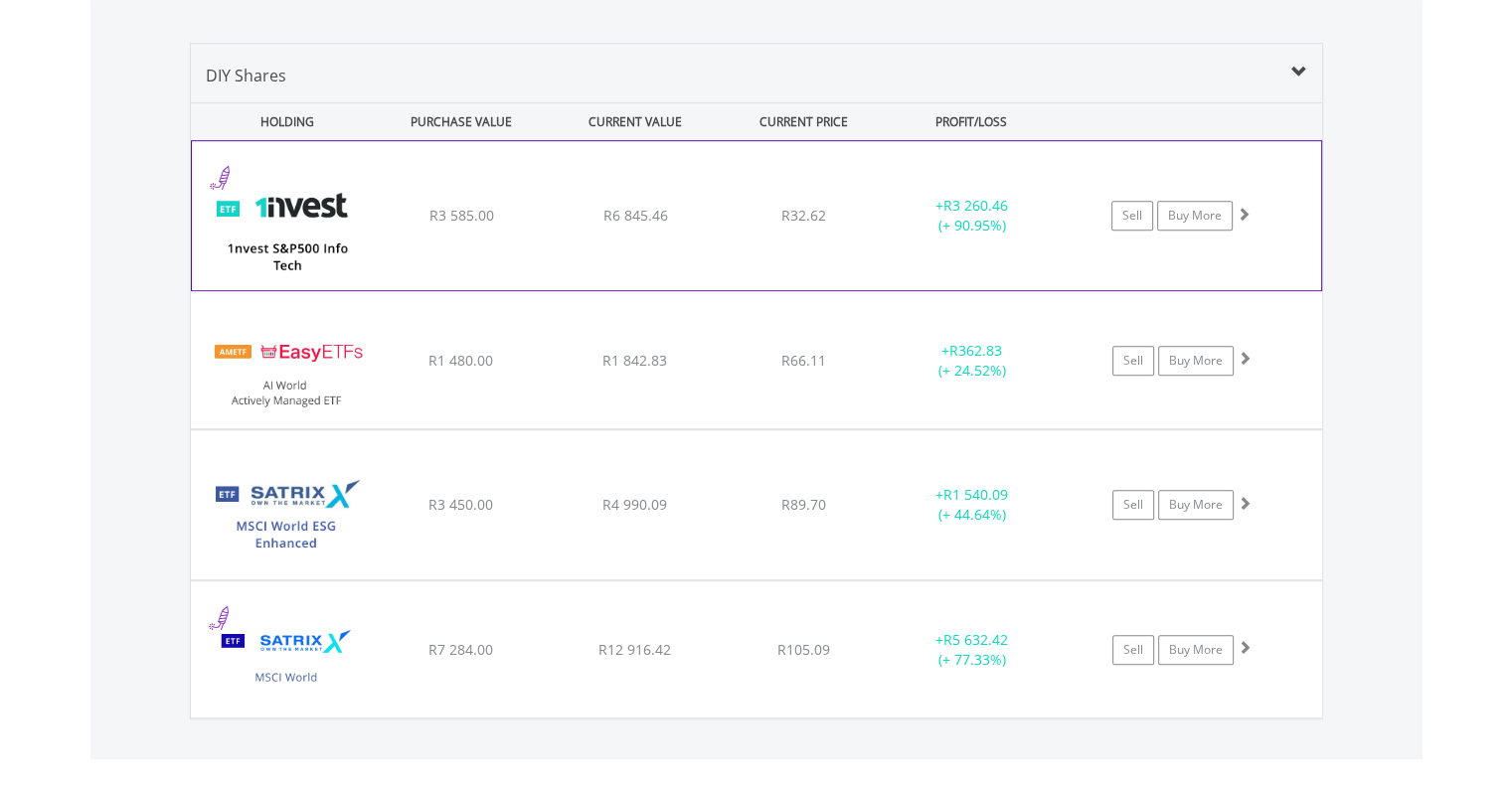 click on "﻿
1nvest S&P500 Info Tech Index Feeder ETF
R3 585.00
R6 845.46
R32.62
+  R3 260.46 (+ 90.95%)
Sell
Buy More" at bounding box center (756, 216) 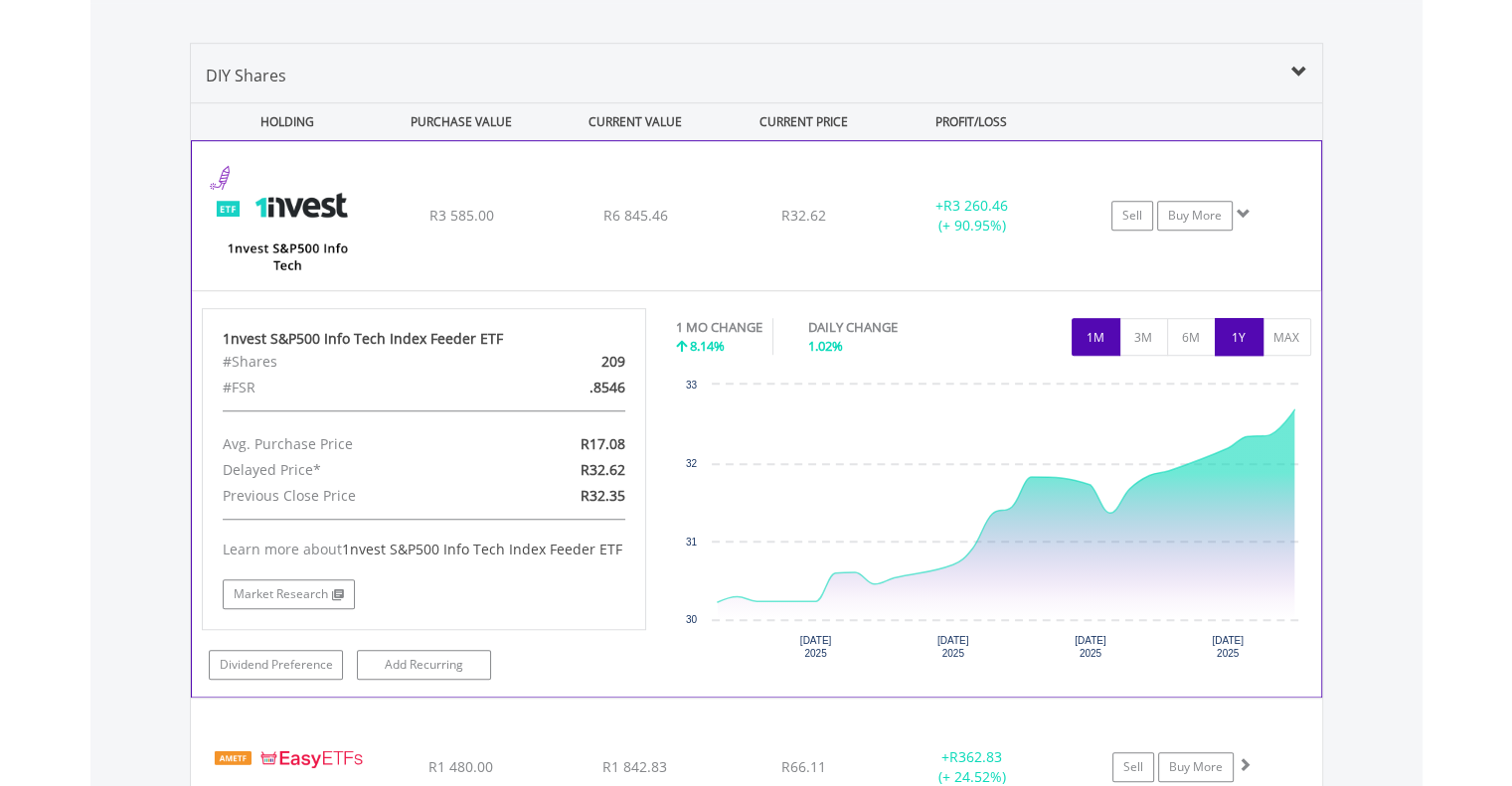 click on "1Y" at bounding box center [1239, 337] 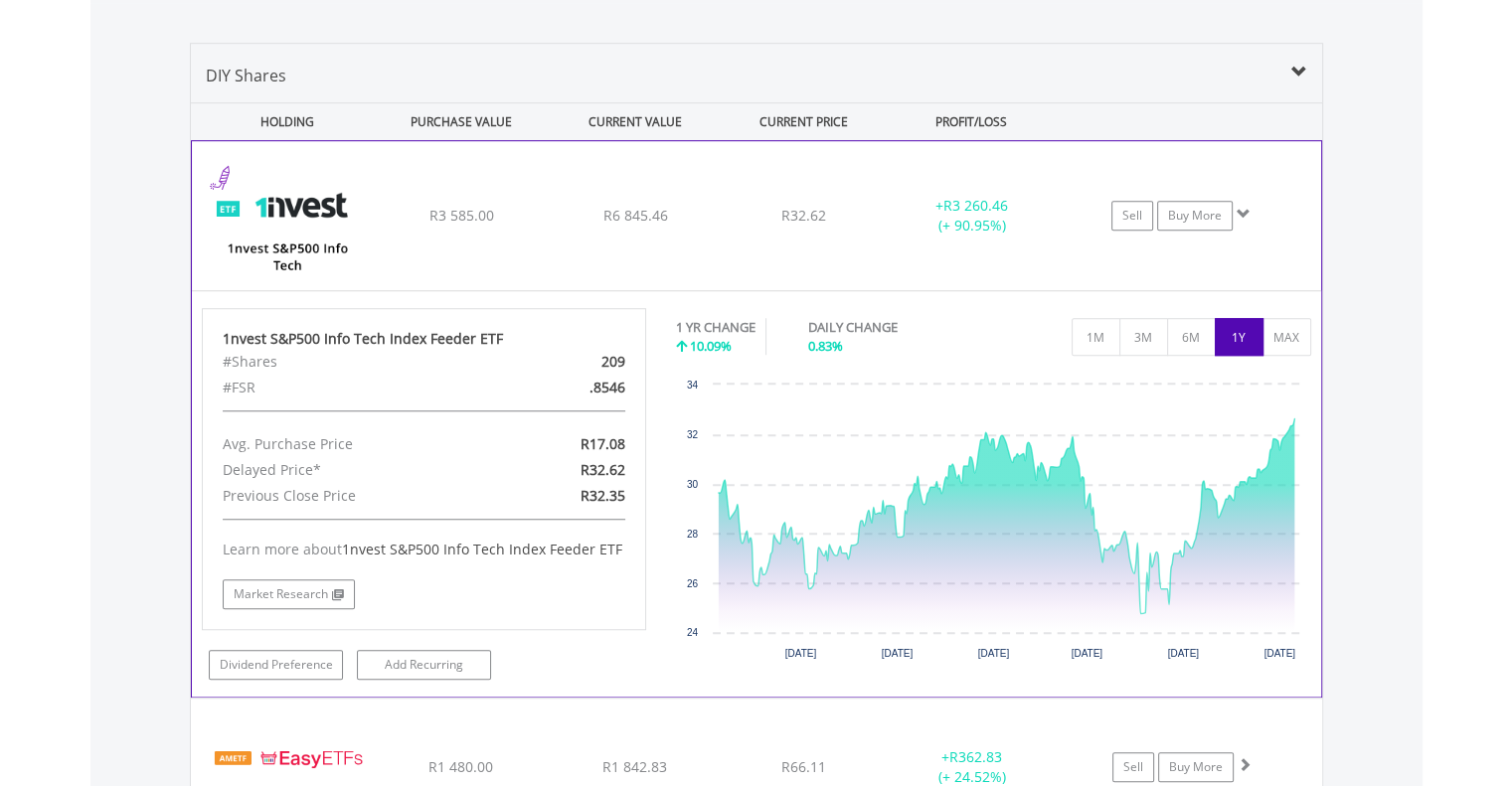 click on "R32.62" at bounding box center [803, 216] 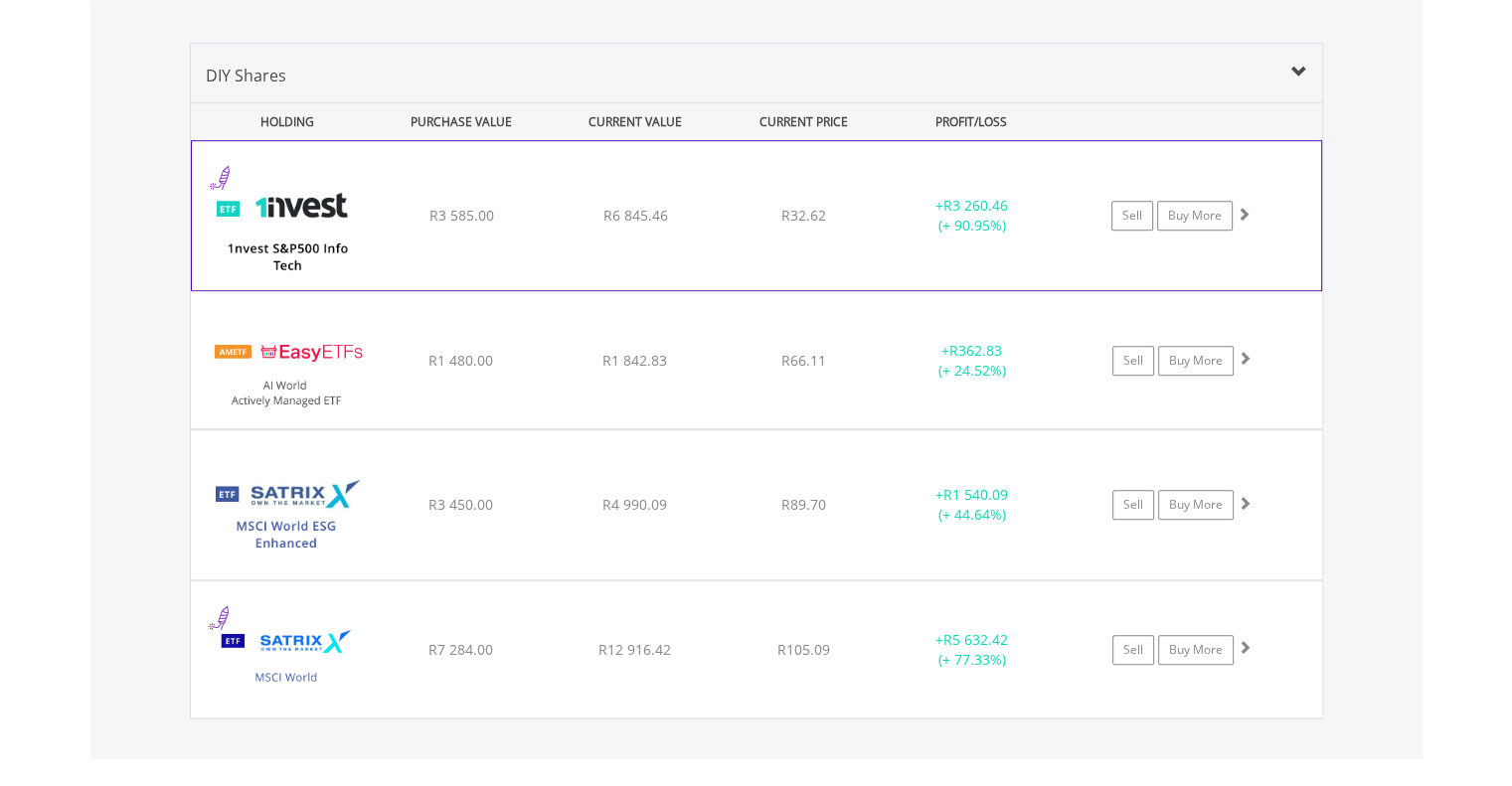 click on "R32.62" at bounding box center [803, 216] 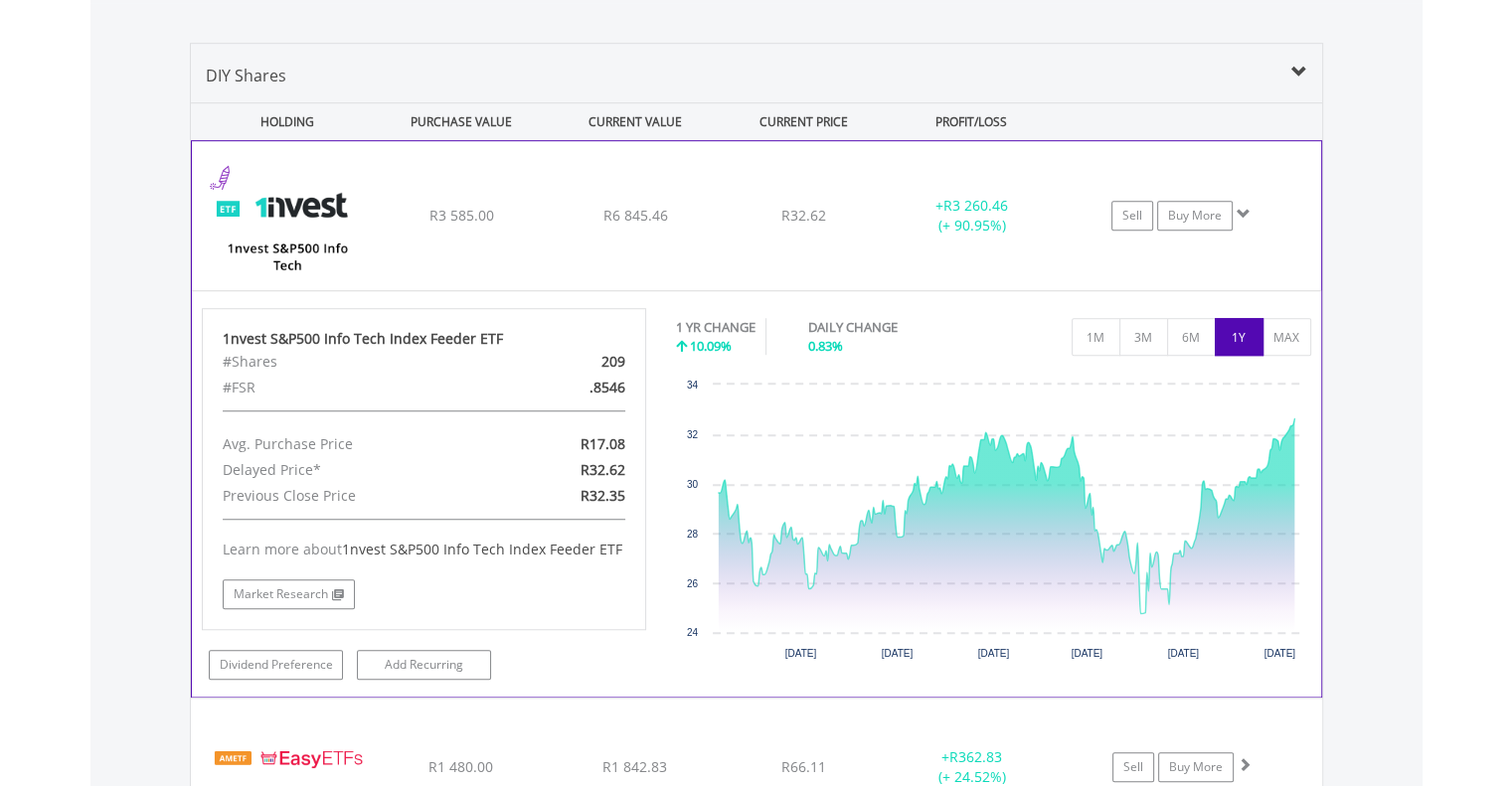 click on "R6 845.46" at bounding box center (635, 216) 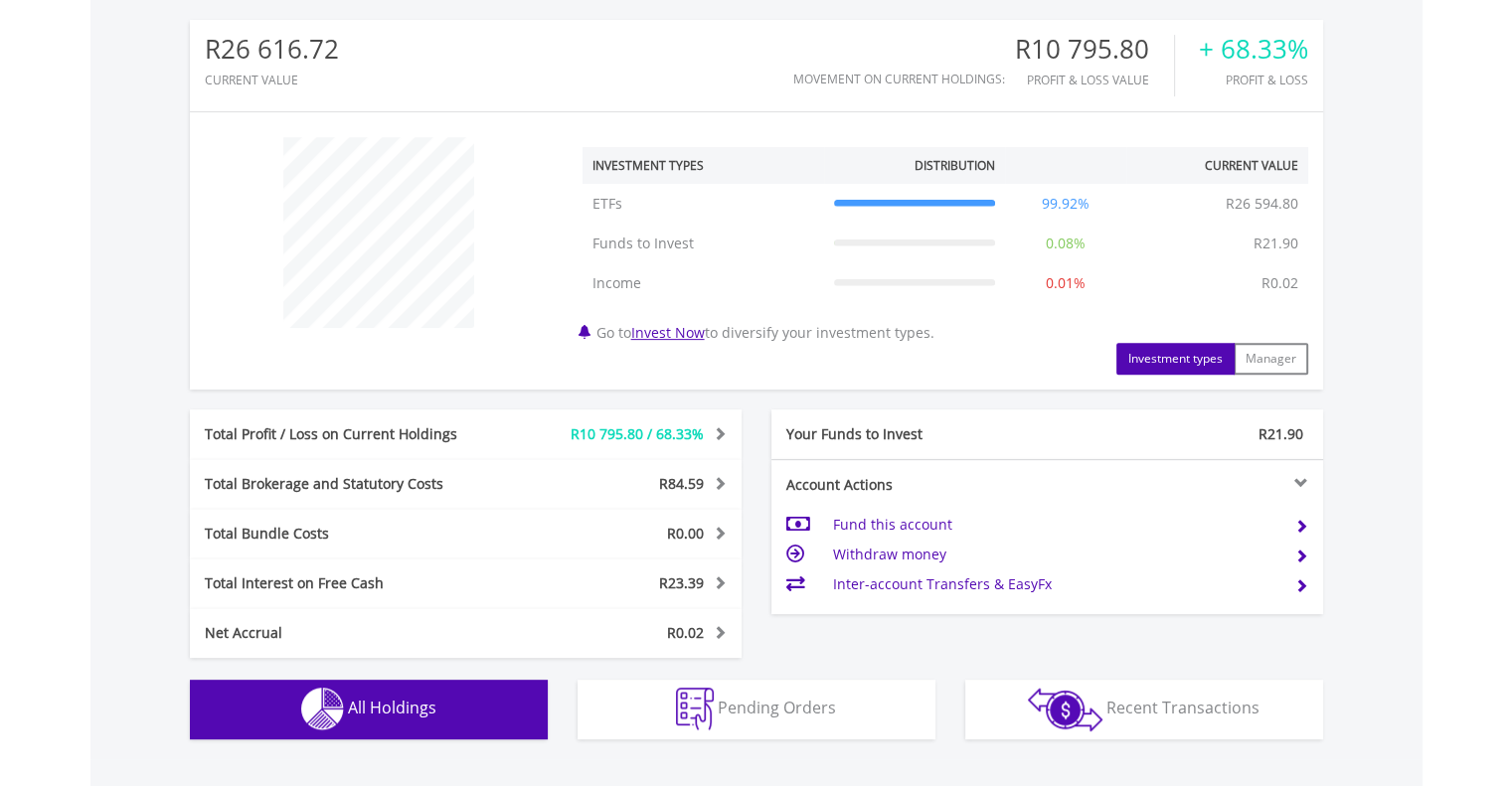 scroll, scrollTop: 596, scrollLeft: 0, axis: vertical 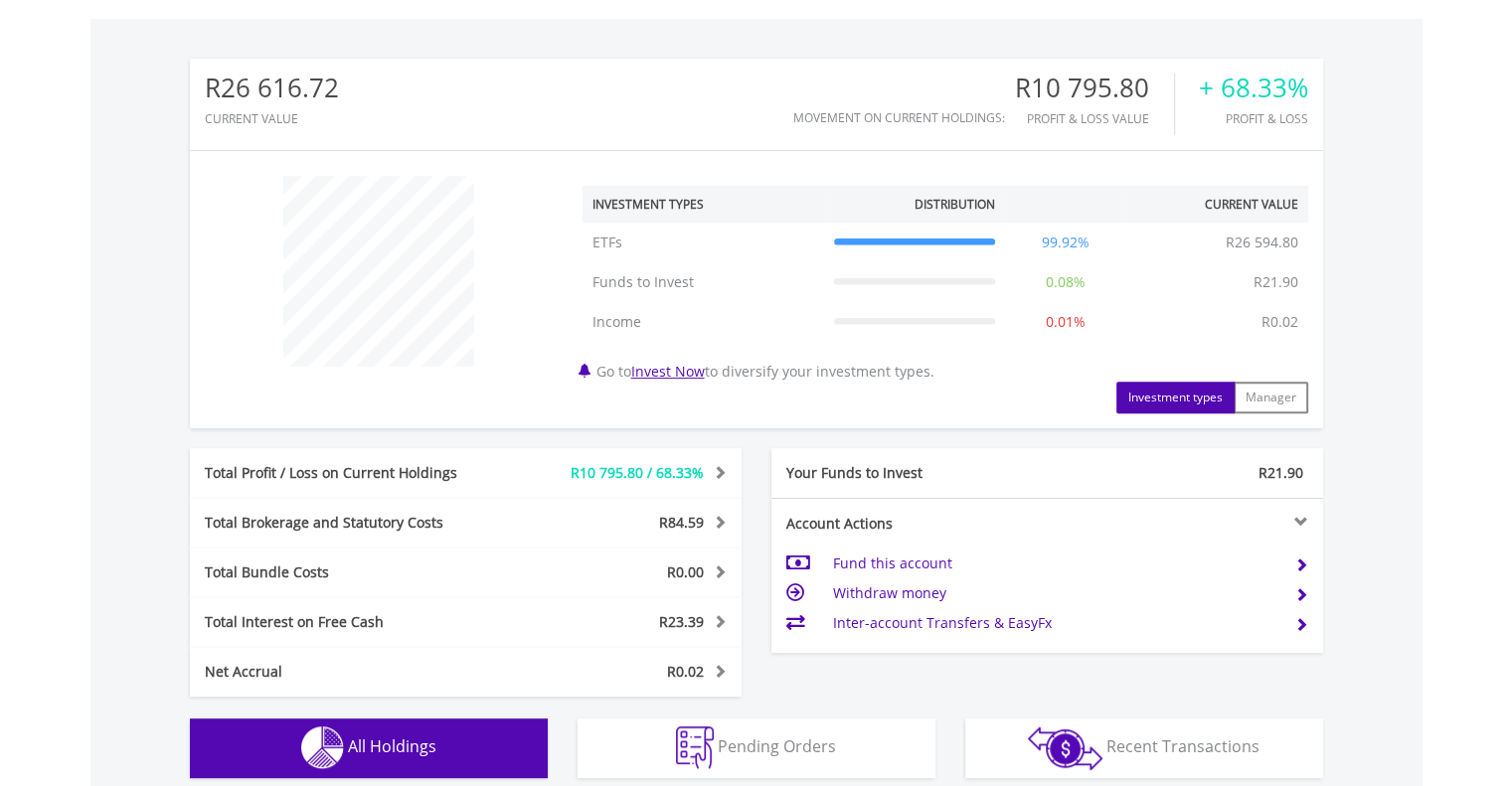 click on "R10 795.80 / 68.33%" at bounding box center [637, 472] 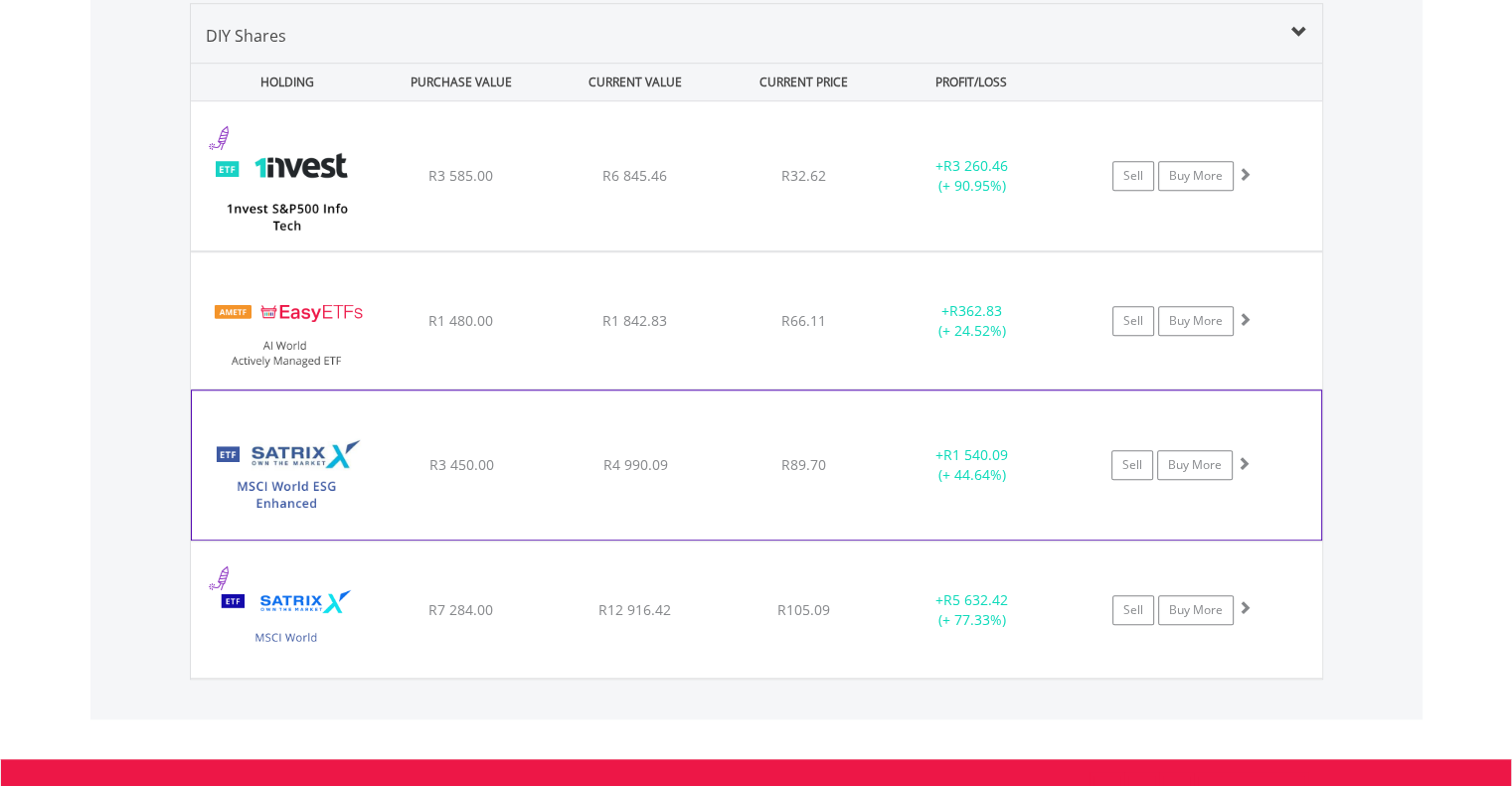 scroll, scrollTop: 1590, scrollLeft: 0, axis: vertical 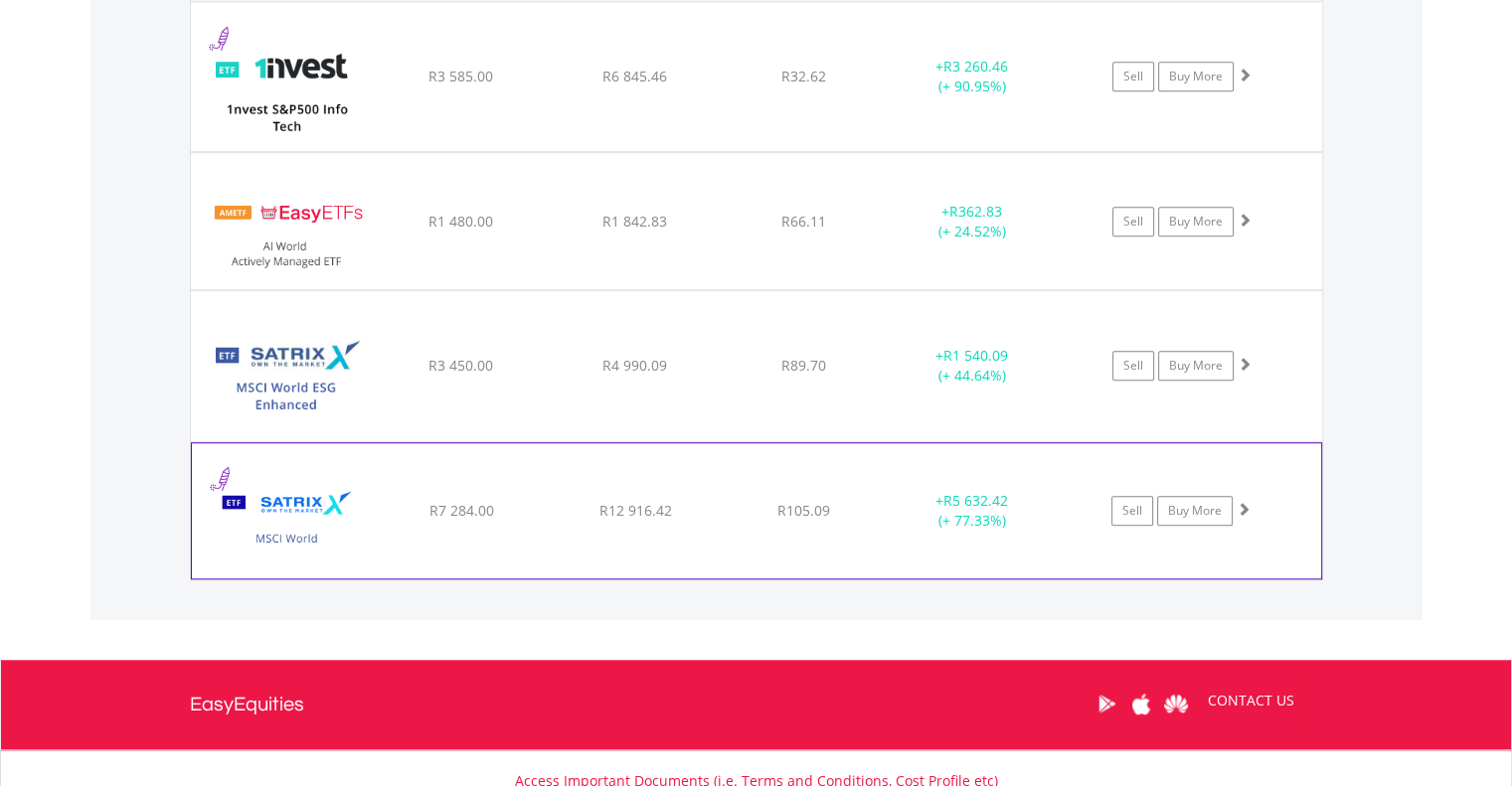 click on "﻿
Satrix MSCI World ETF
R7 284.00
R12 916.42
R105.09
+  R5 632.42 (+ 77.33%)
Sell
Buy More" at bounding box center [756, 77] 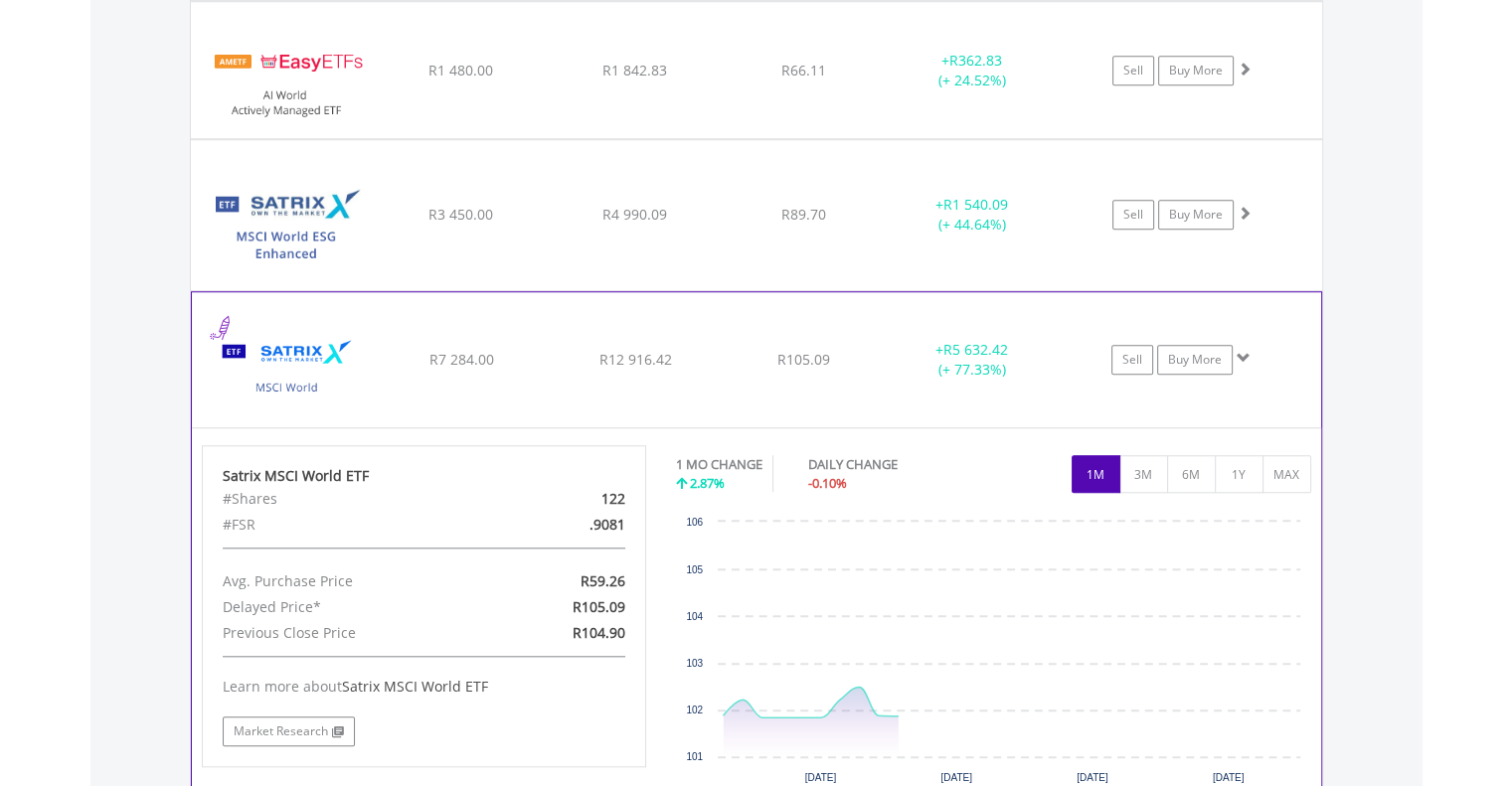 scroll, scrollTop: 1888, scrollLeft: 0, axis: vertical 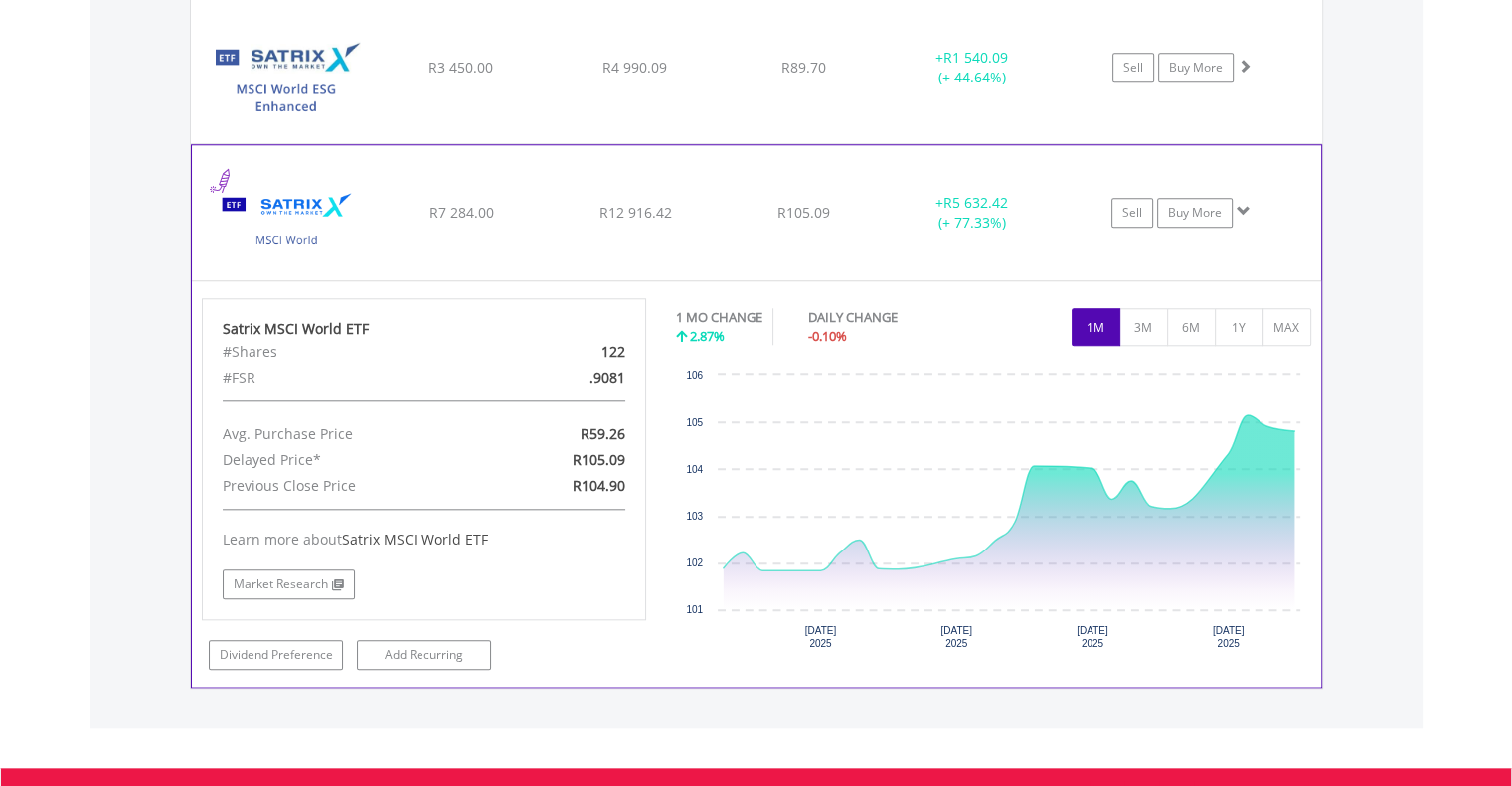 click on "R7 284.00" at bounding box center [460, -222] 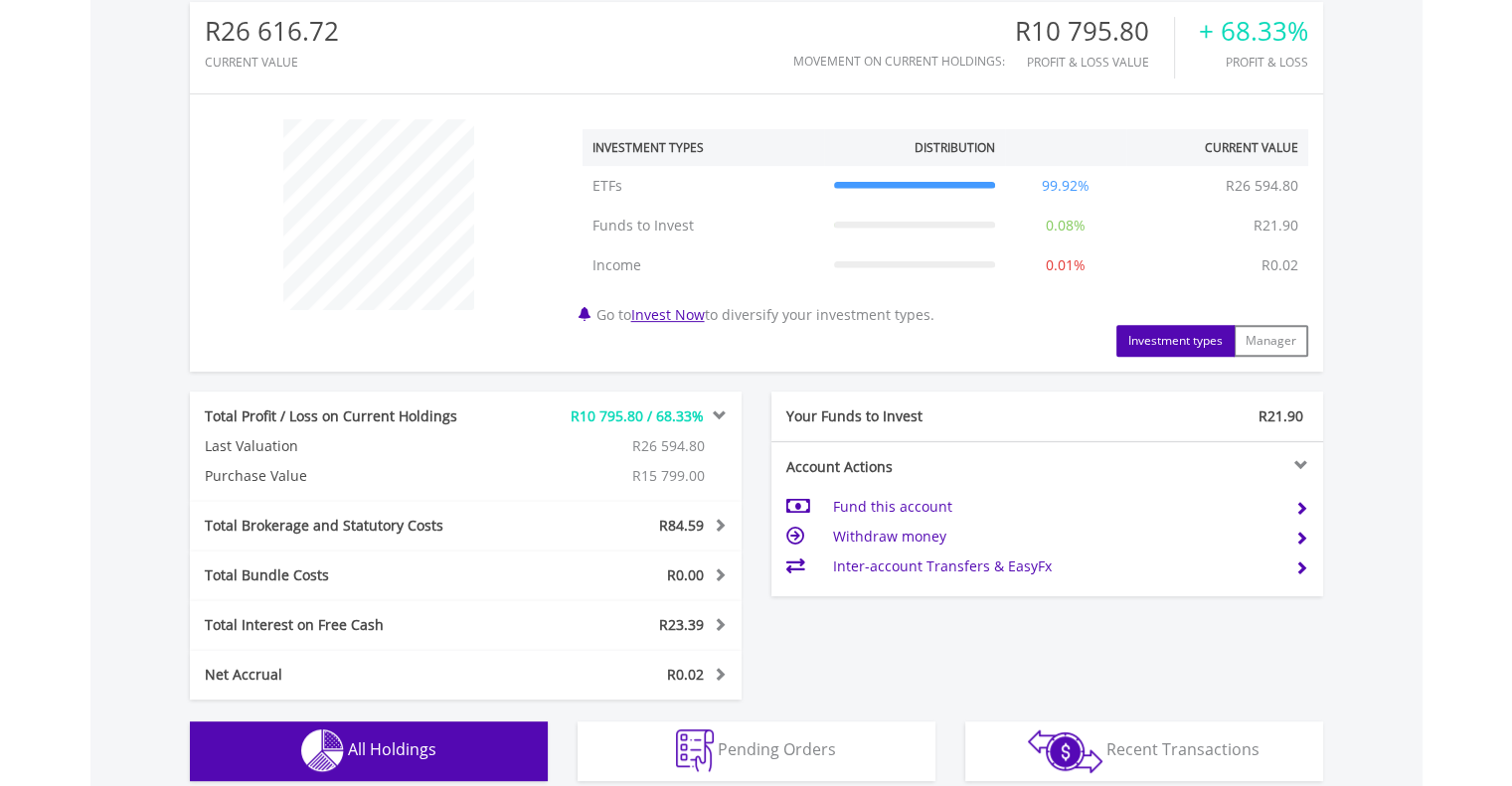 scroll, scrollTop: 1050, scrollLeft: 0, axis: vertical 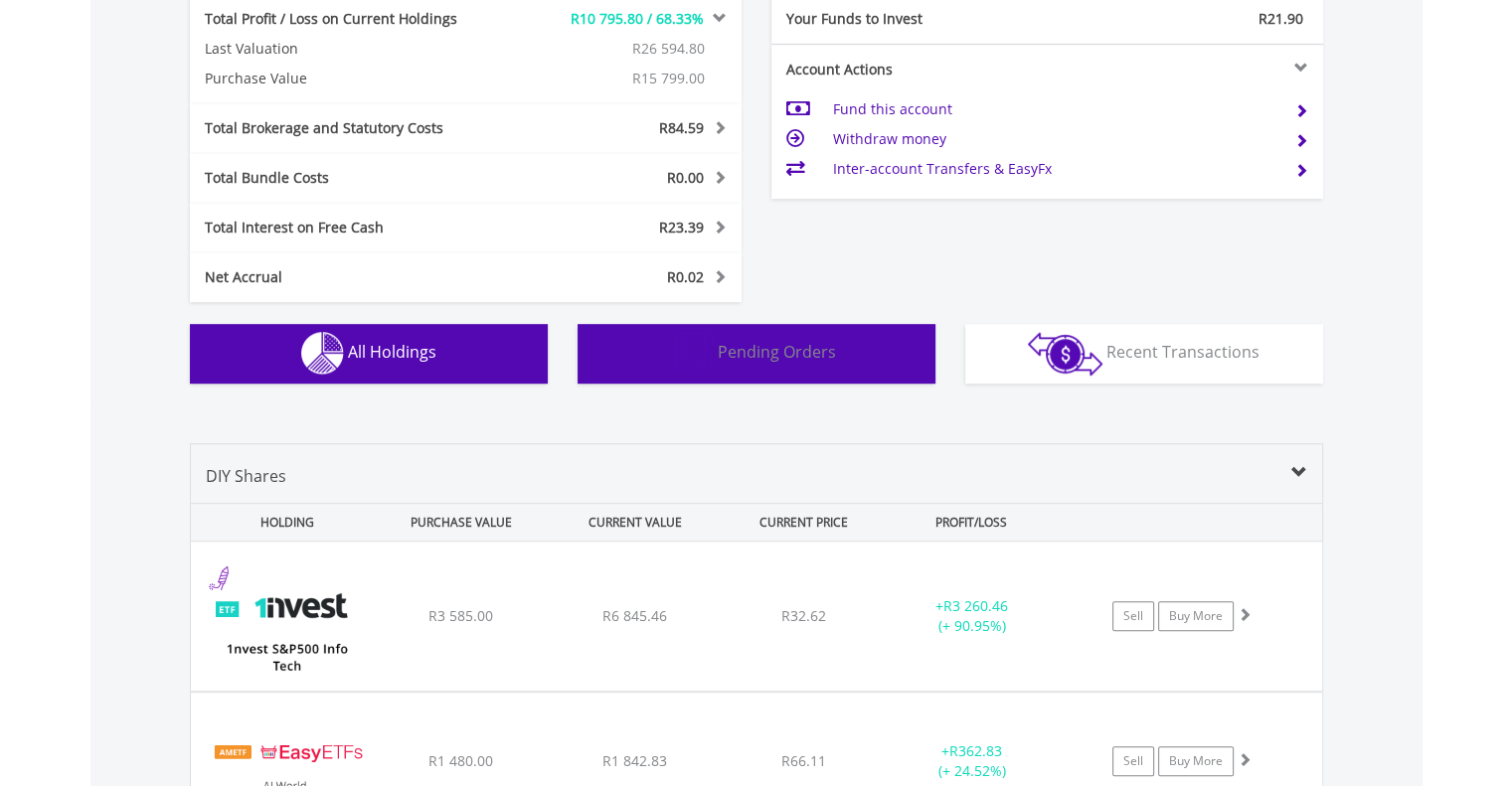 click on "Pending Orders
Pending Orders" at bounding box center (756, 354) 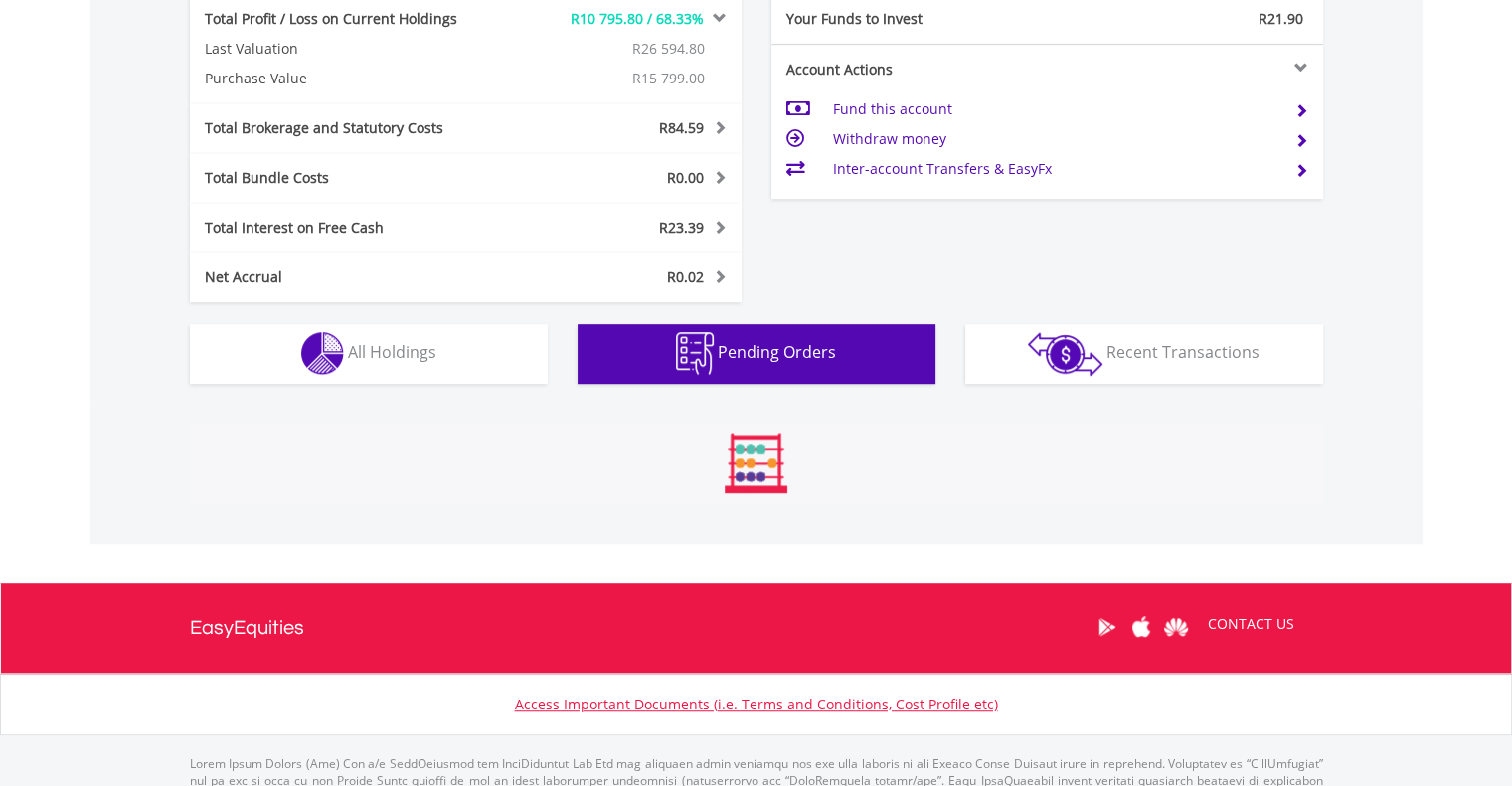 scroll, scrollTop: 1102, scrollLeft: 0, axis: vertical 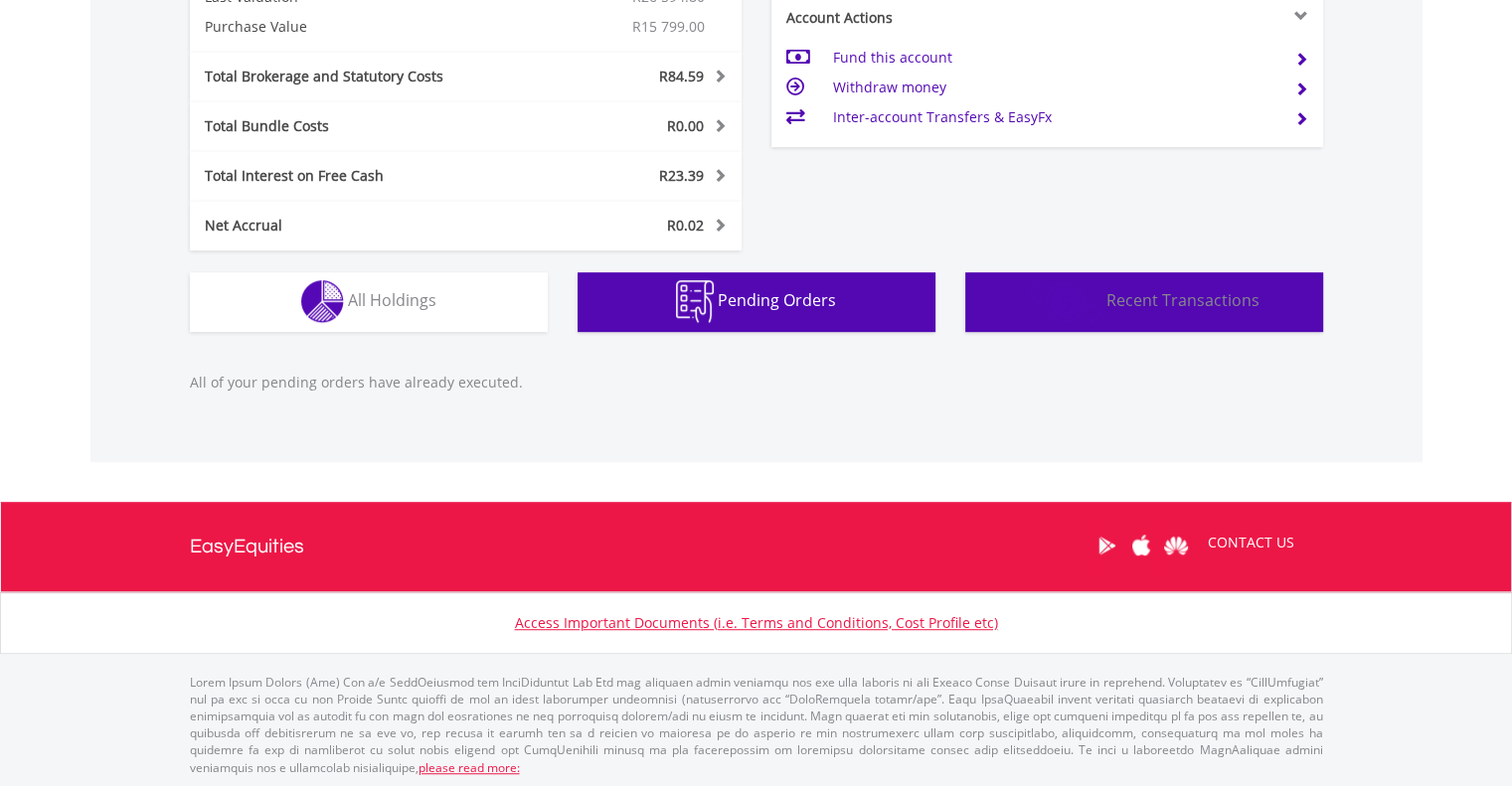 click on "Recent Transactions" at bounding box center [1183, 300] 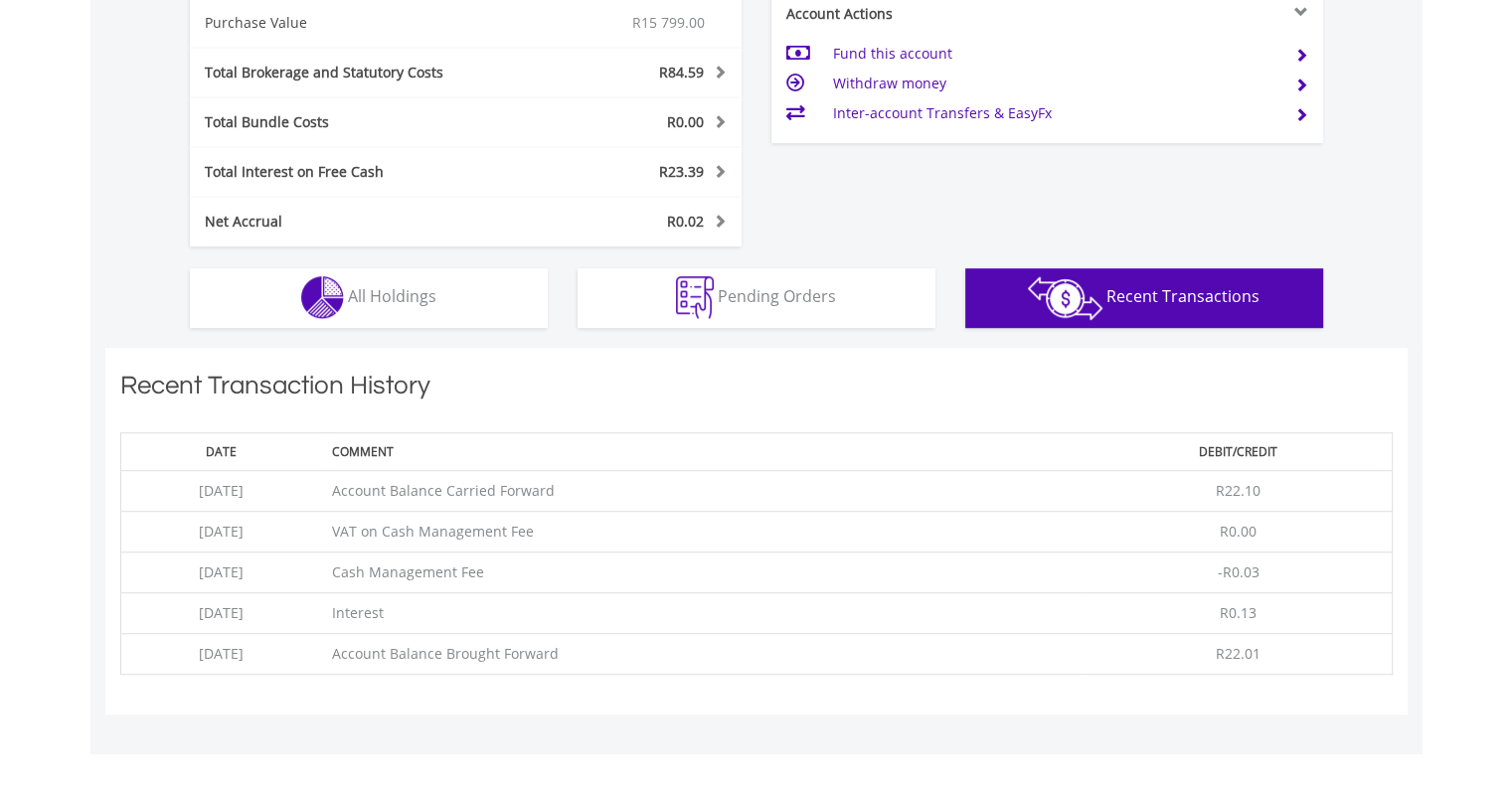 scroll, scrollTop: 1000, scrollLeft: 0, axis: vertical 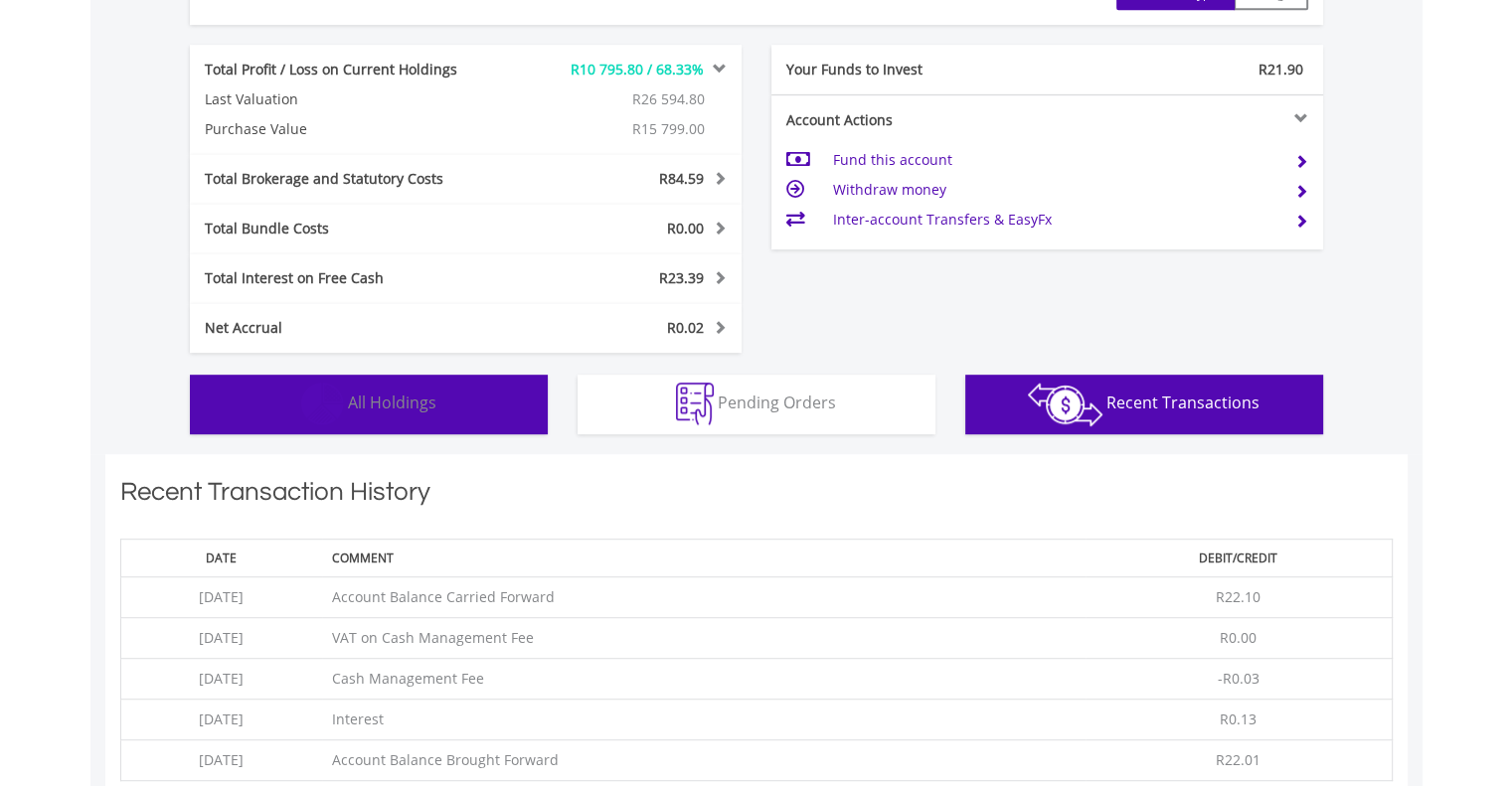 click on "Holdings
All Holdings" at bounding box center (369, 404) 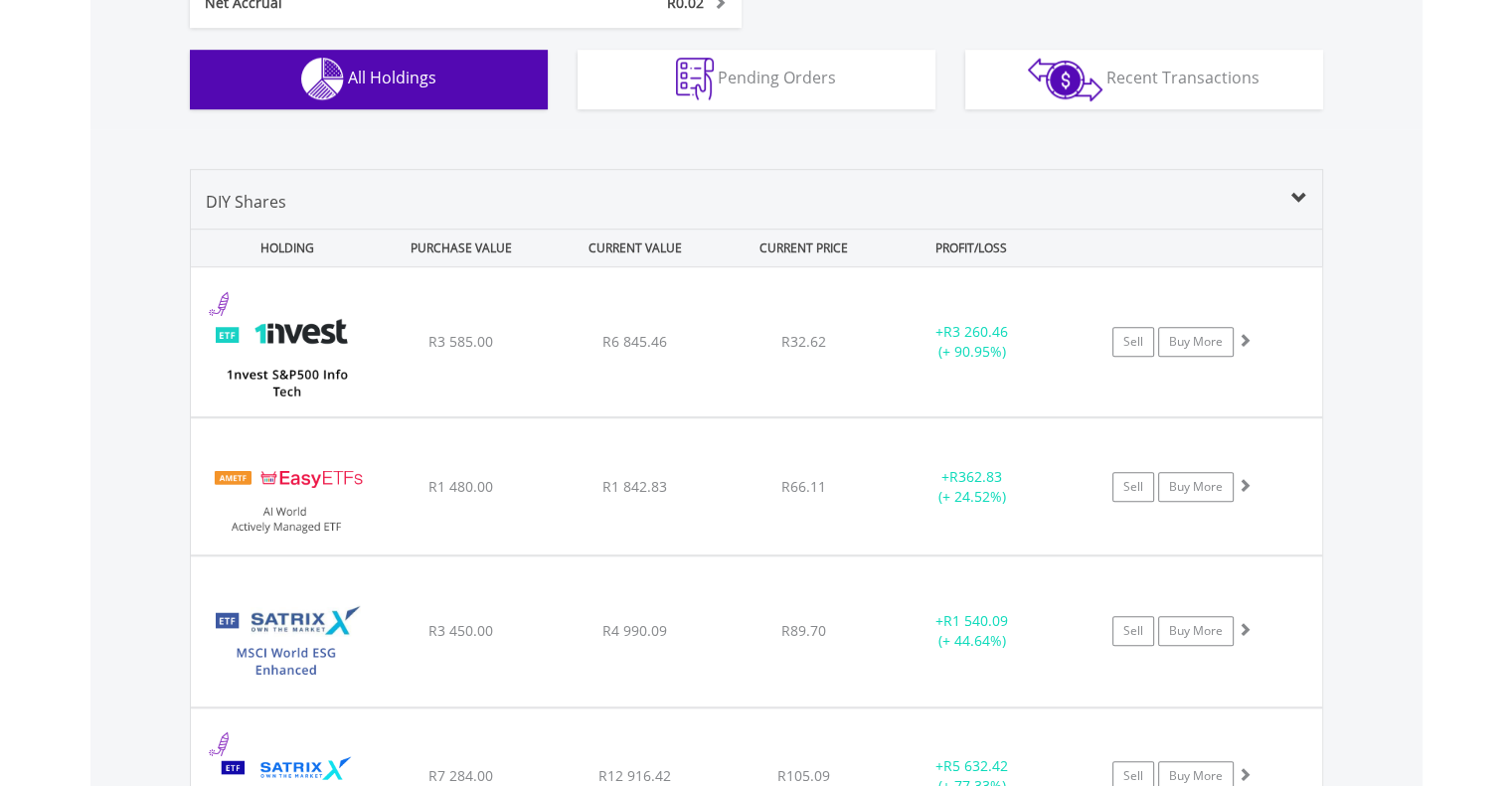 scroll, scrollTop: 1397, scrollLeft: 0, axis: vertical 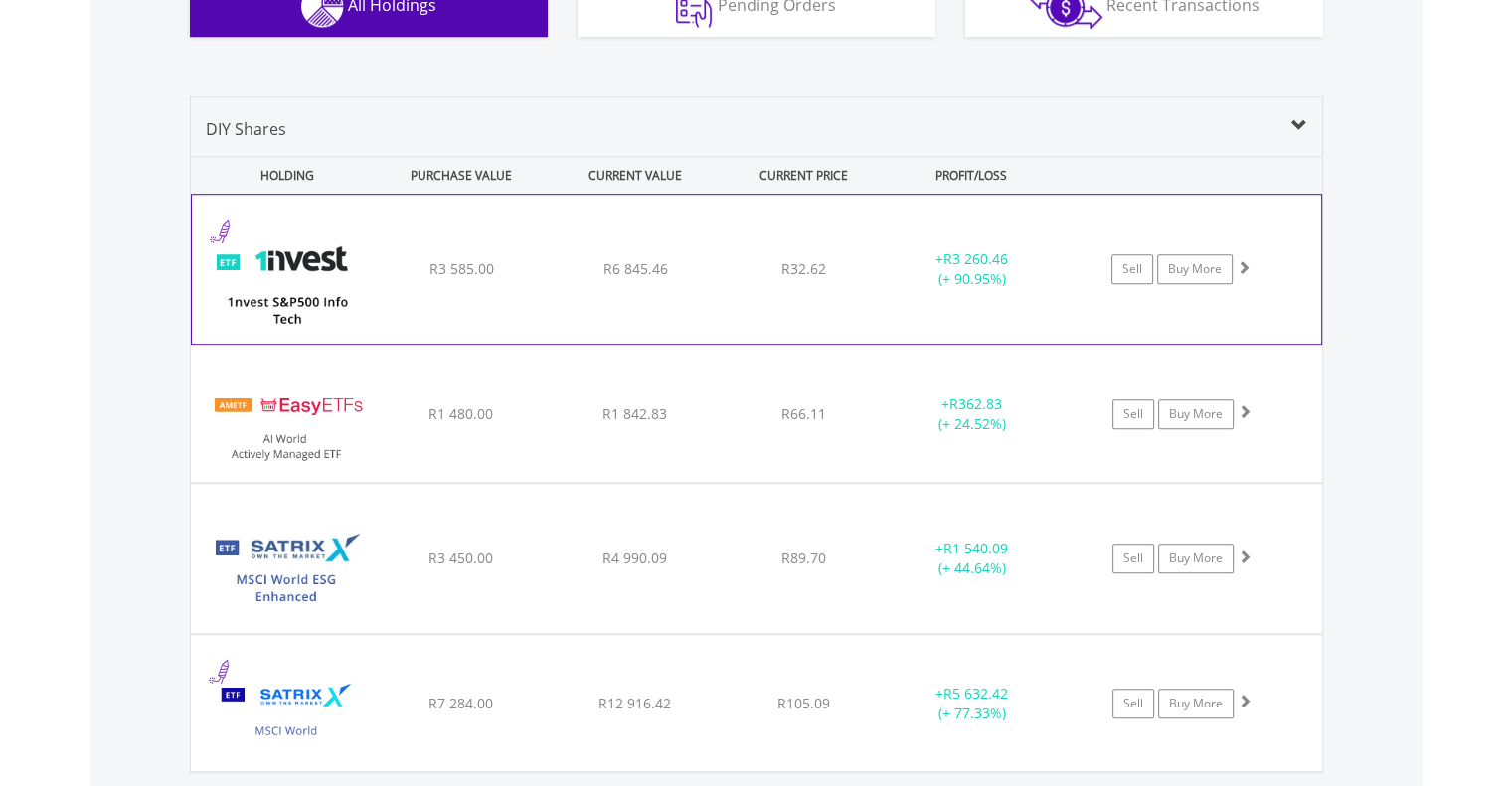 click on "﻿
1nvest S&P500 Info Tech Index Feeder ETF
R3 585.00
R6 845.46
R32.62
+  R3 260.46 (+ 90.95%)
Sell
Buy More" at bounding box center [756, 269] 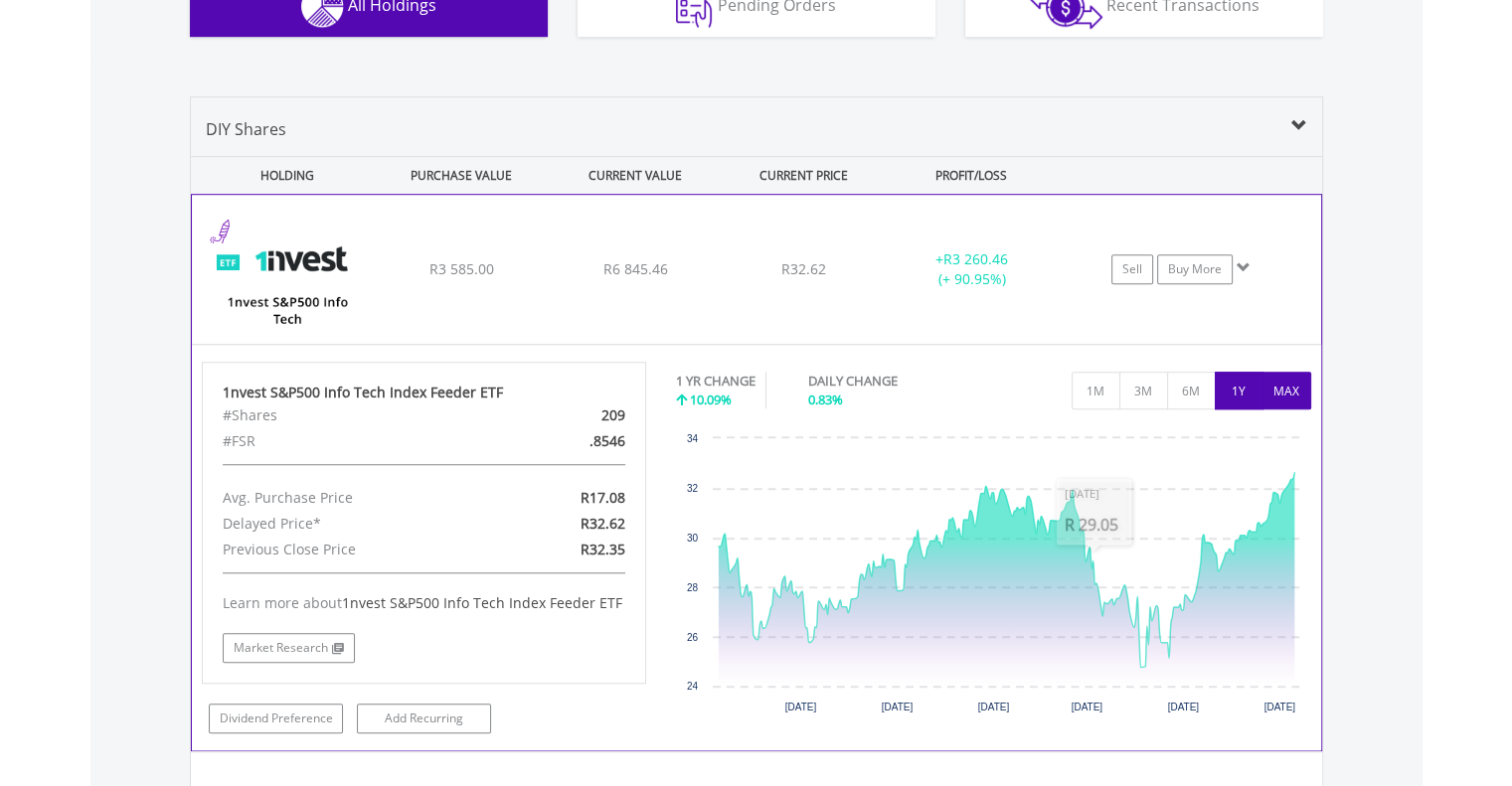 click on "MAX" at bounding box center [1286, 391] 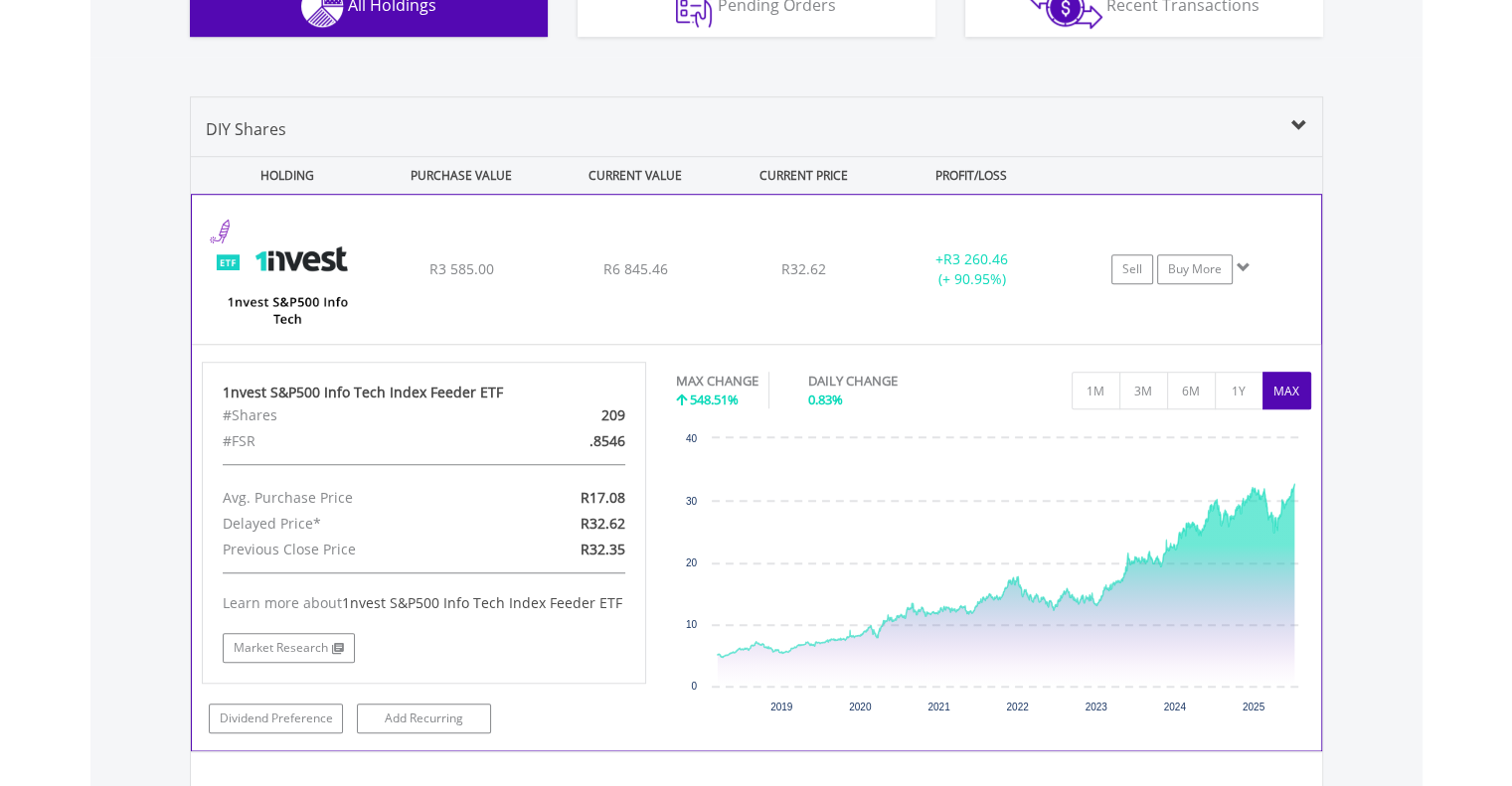 click on "R3 585.00" at bounding box center [461, 269] 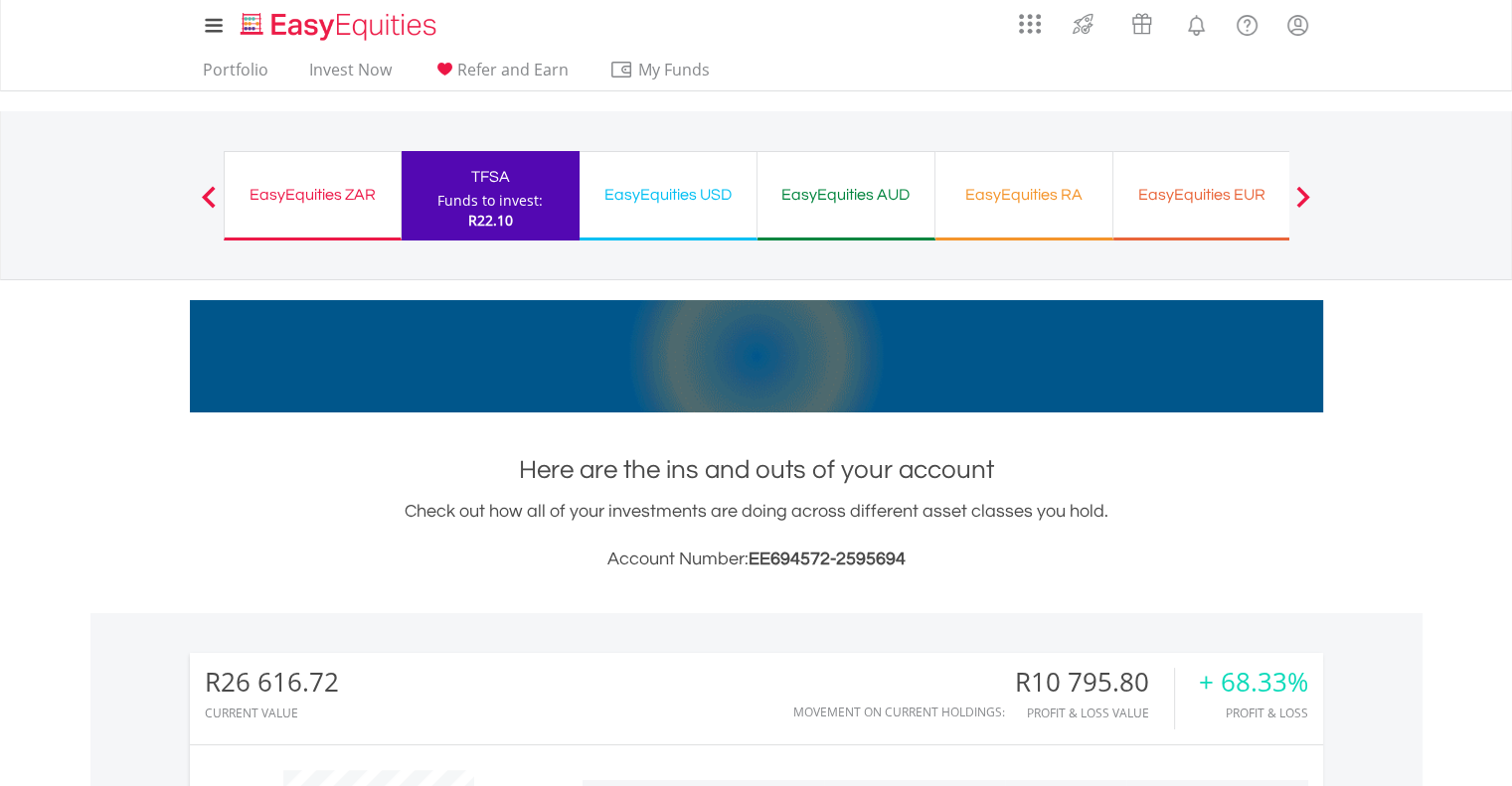 scroll, scrollTop: 0, scrollLeft: 0, axis: both 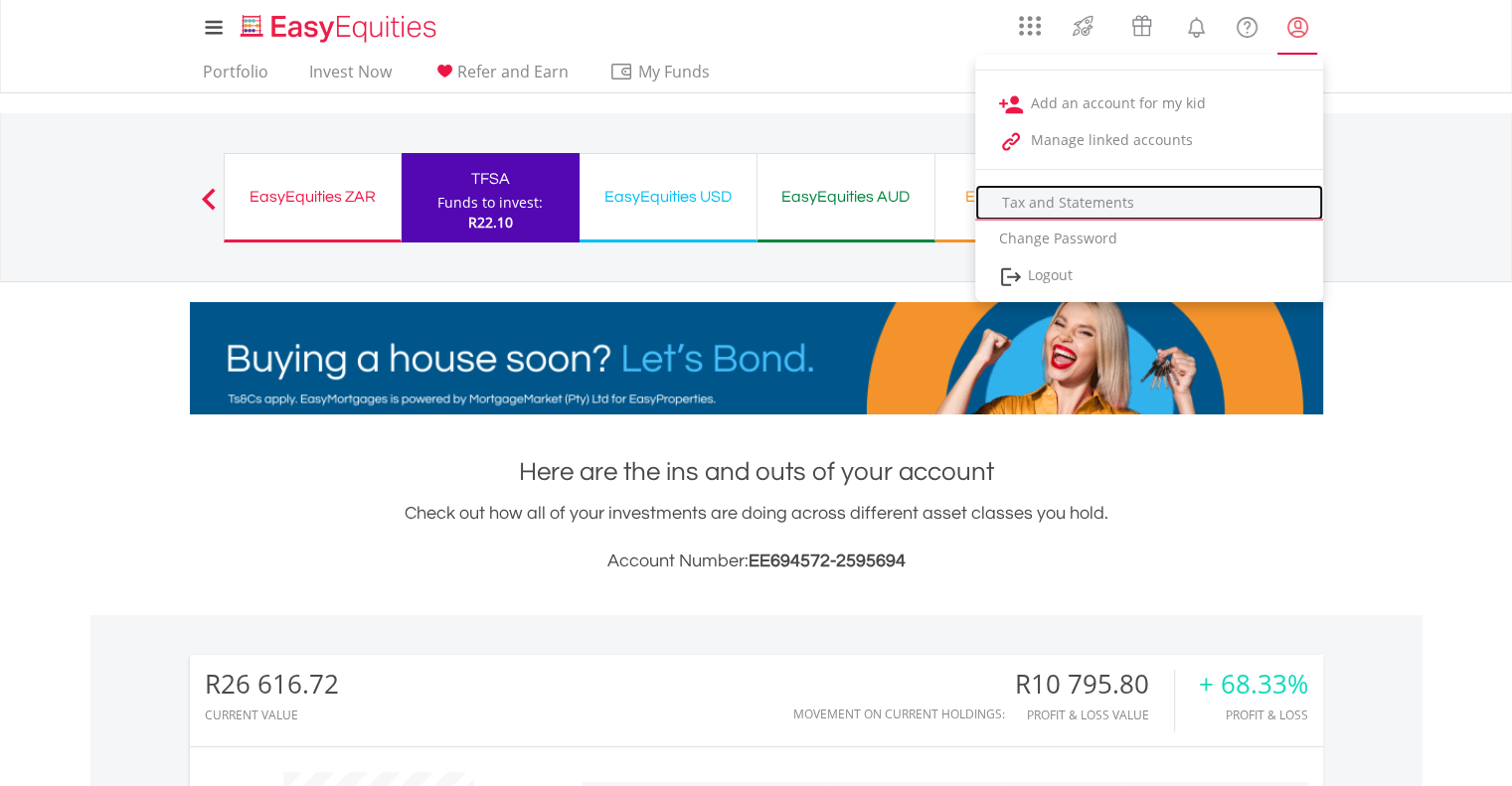 click on "Tax and Statements" at bounding box center (1149, 203) 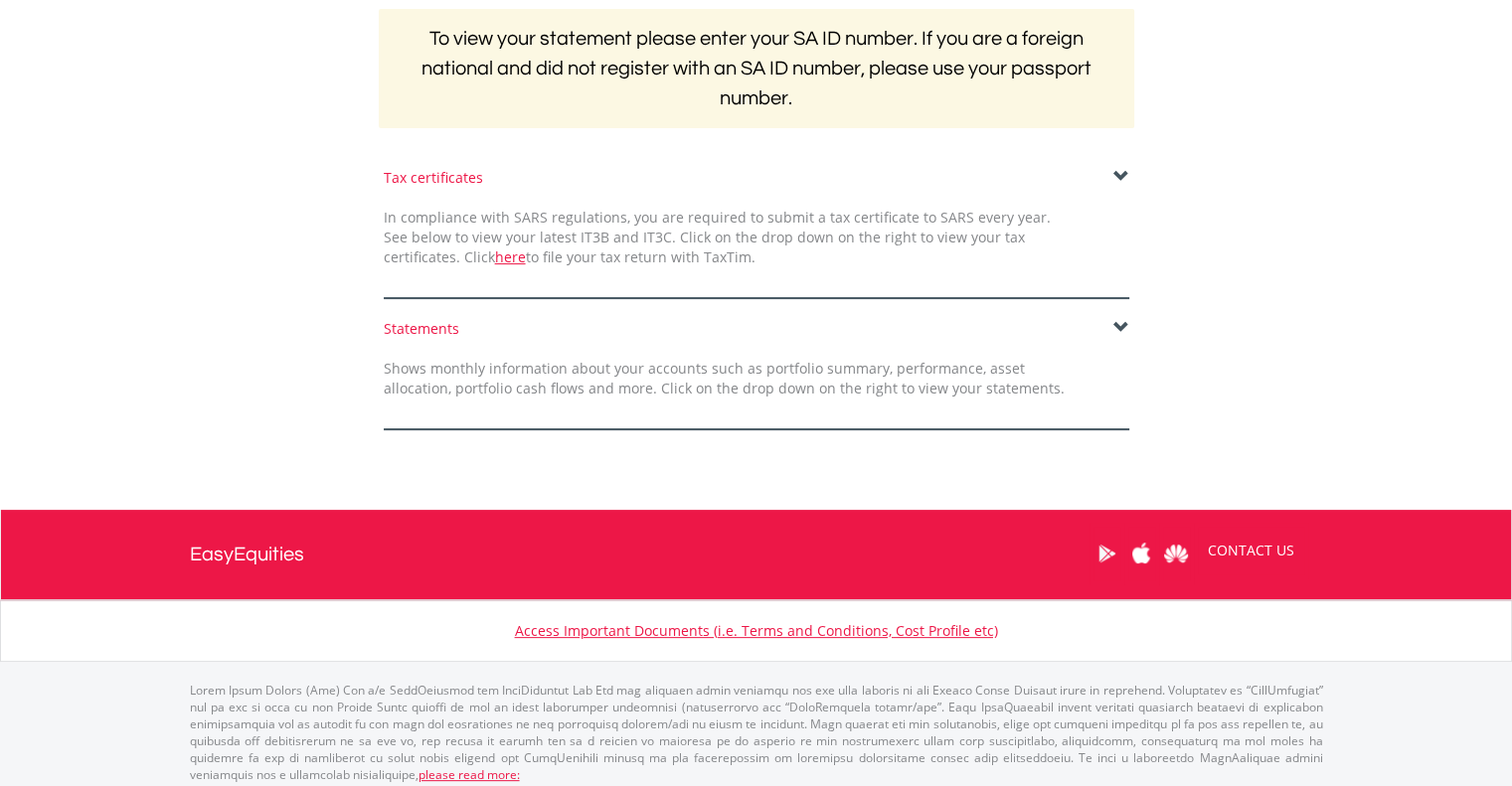 scroll, scrollTop: 417, scrollLeft: 0, axis: vertical 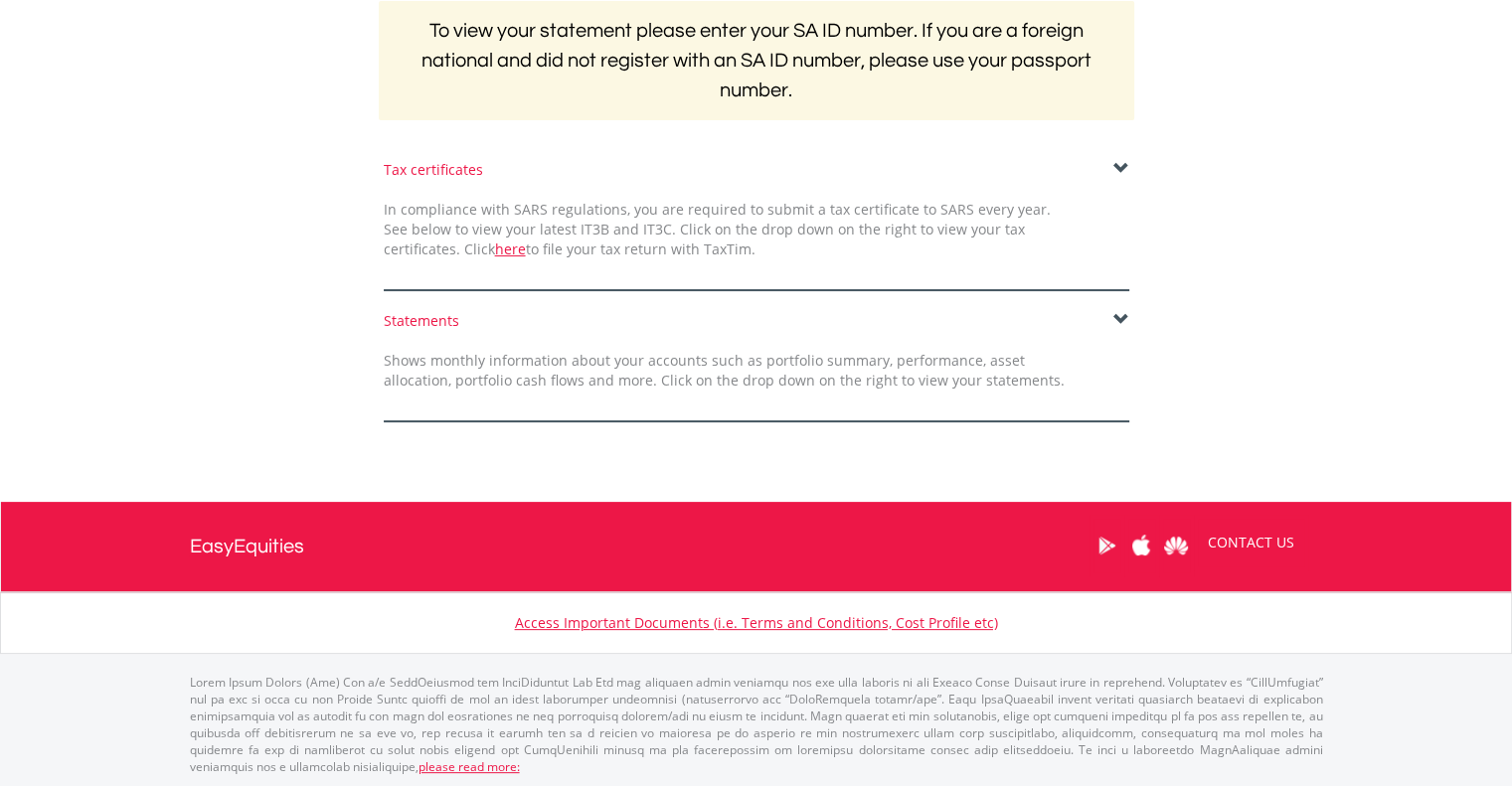 click at bounding box center (1121, 169) 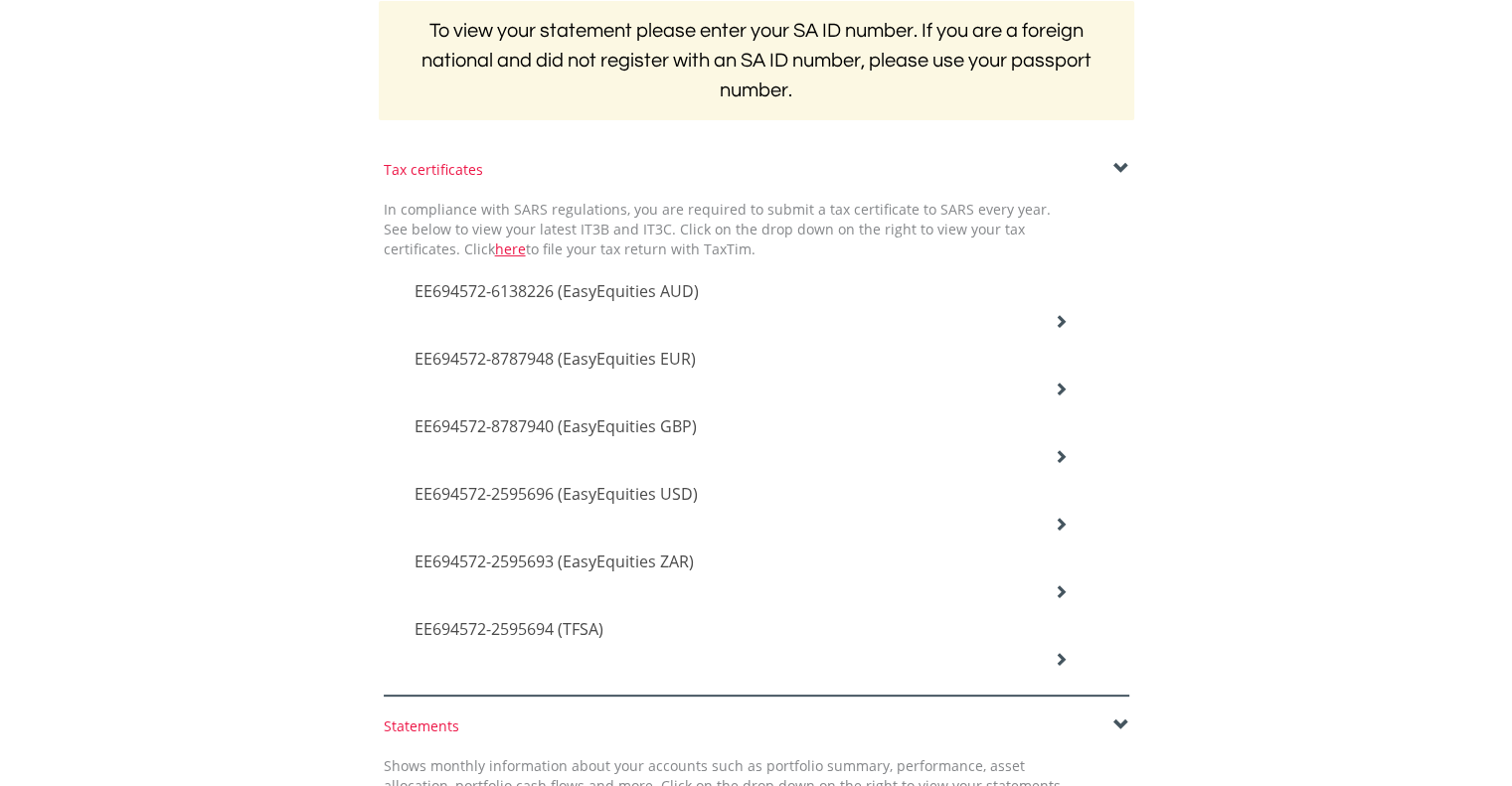 click on "EE694572-2595693 (EasyEquities ZAR)" at bounding box center (557, 291) 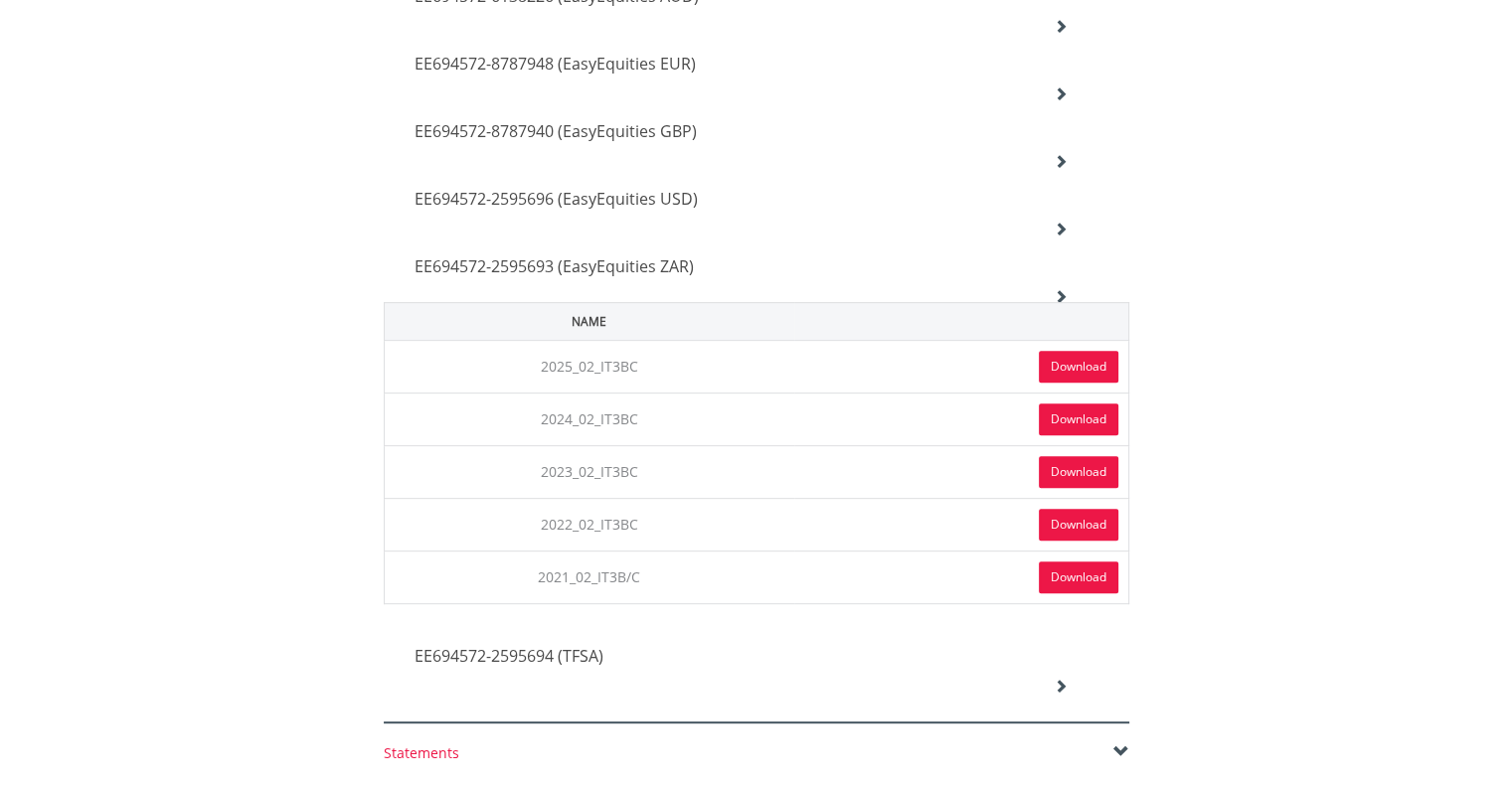 scroll, scrollTop: 715, scrollLeft: 0, axis: vertical 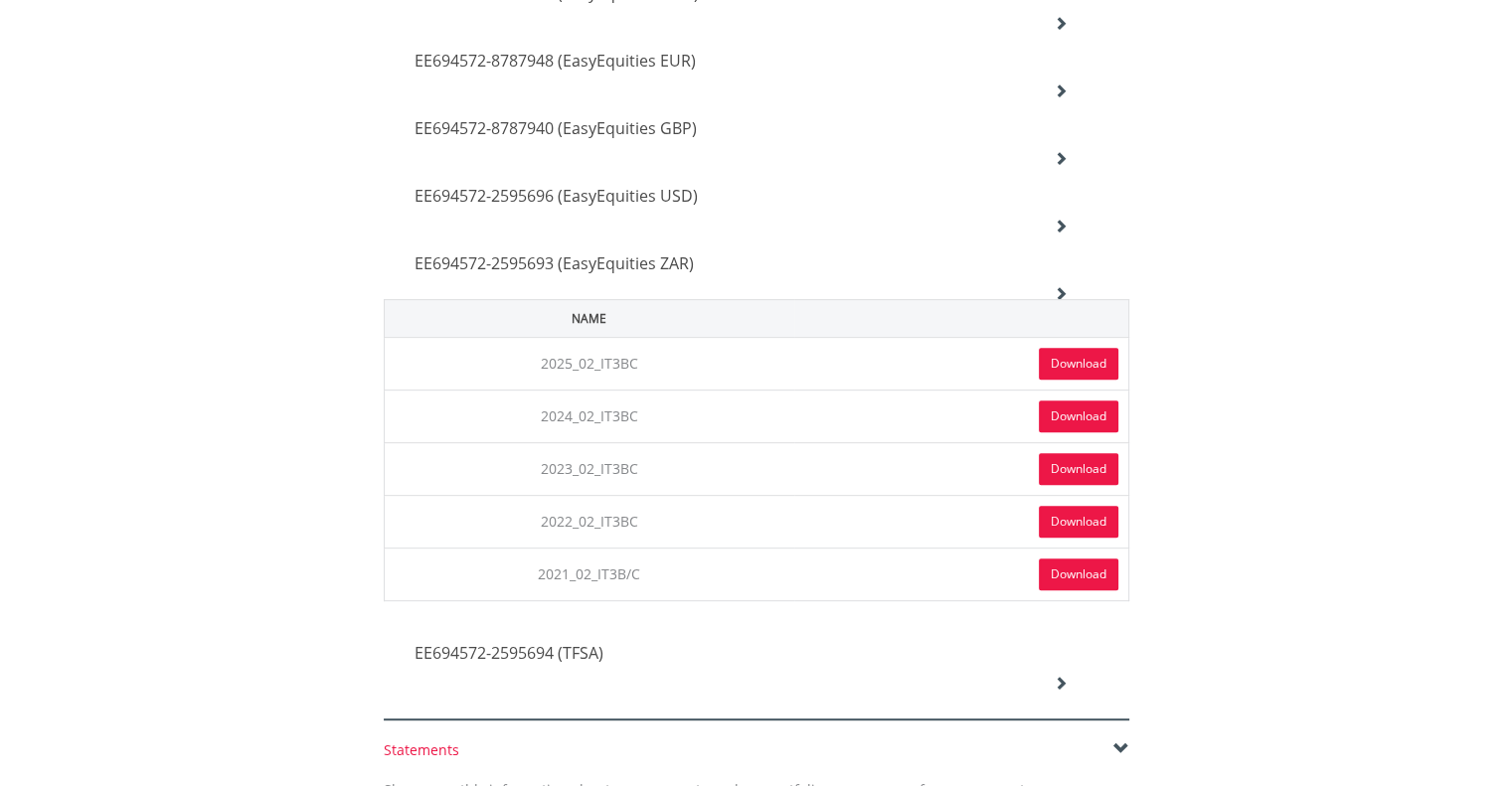 click on "Download" at bounding box center [1079, 364] 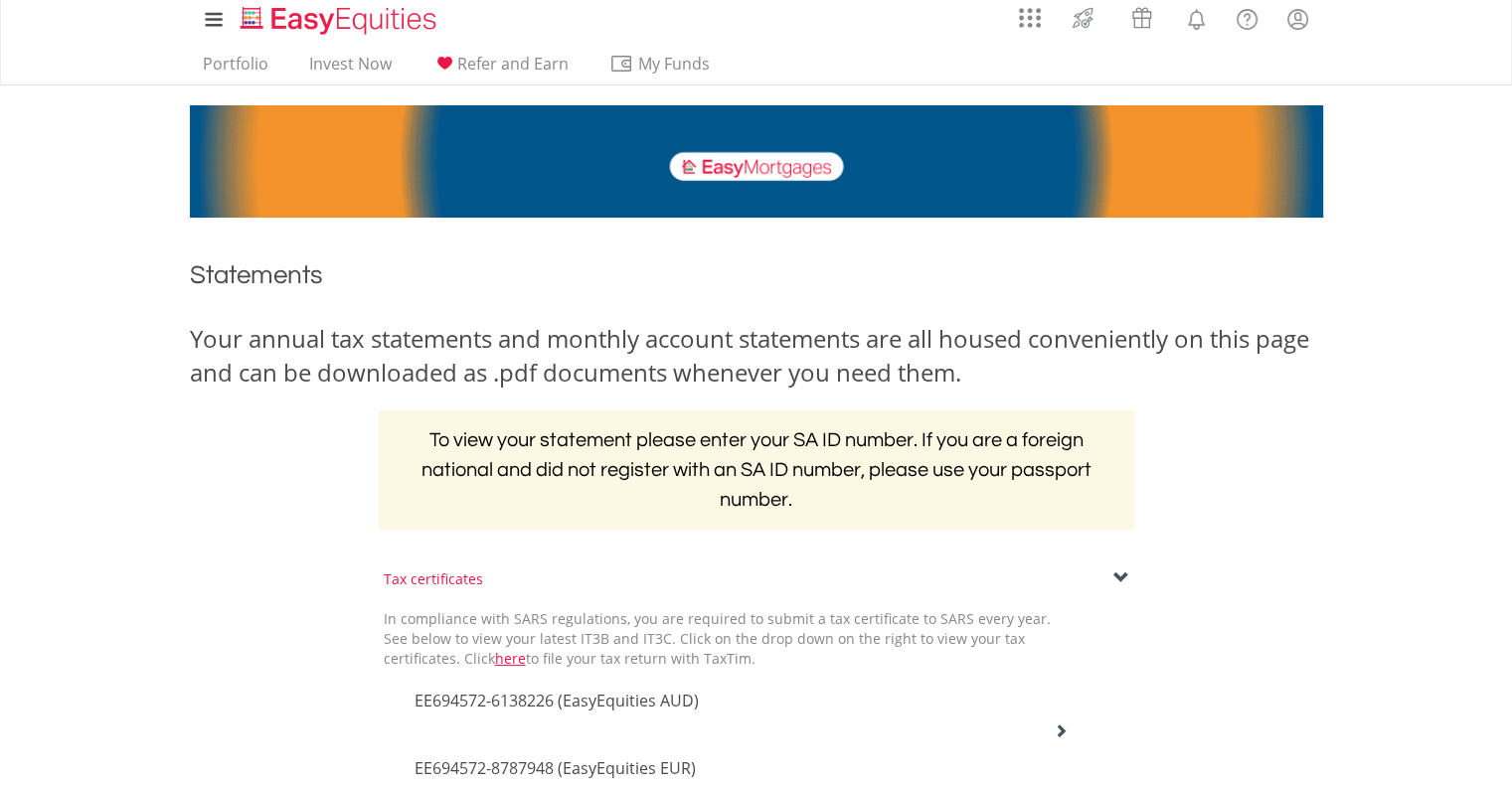 scroll, scrollTop: 0, scrollLeft: 0, axis: both 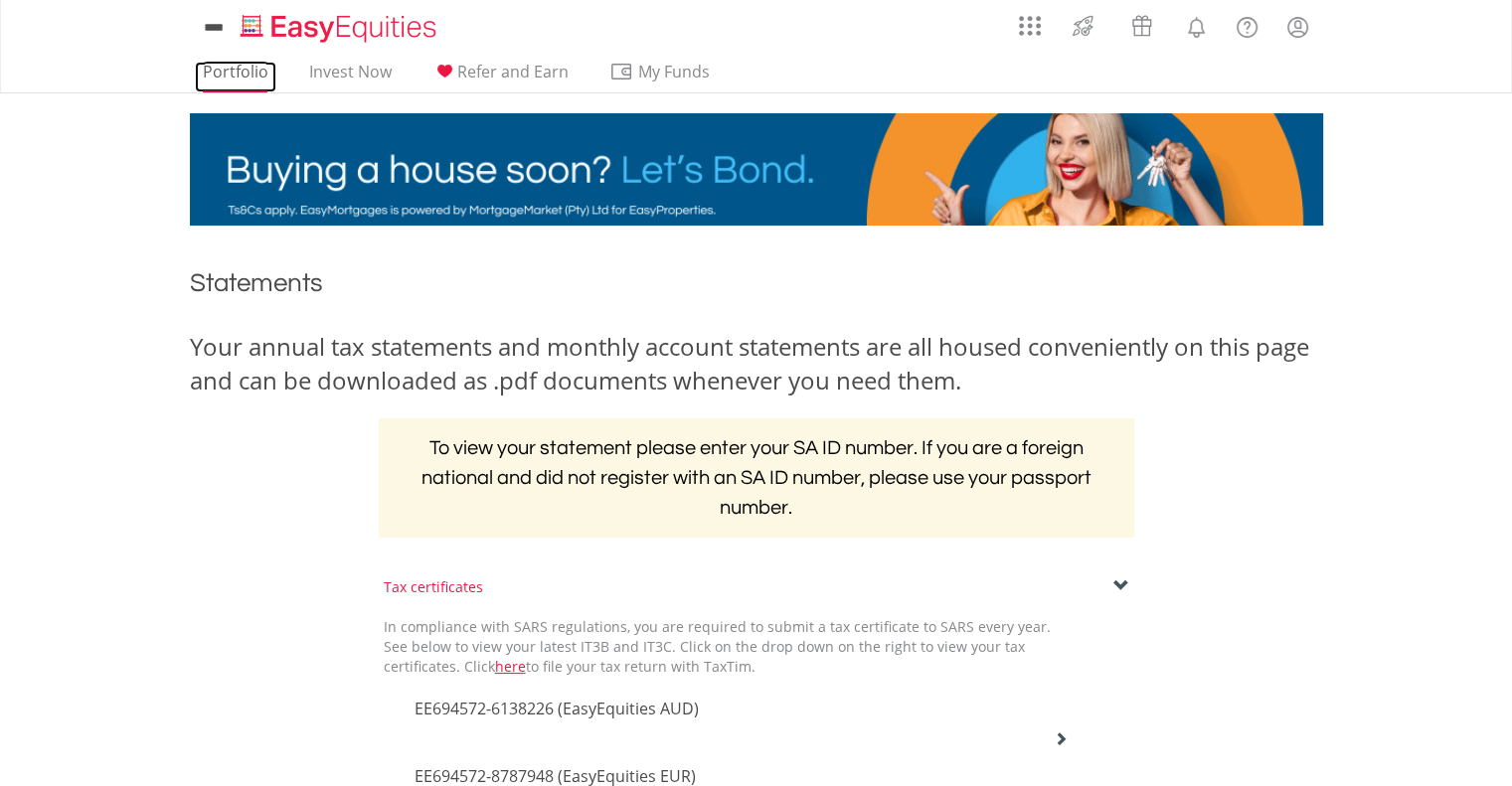 click on "Portfolio" at bounding box center [236, 77] 